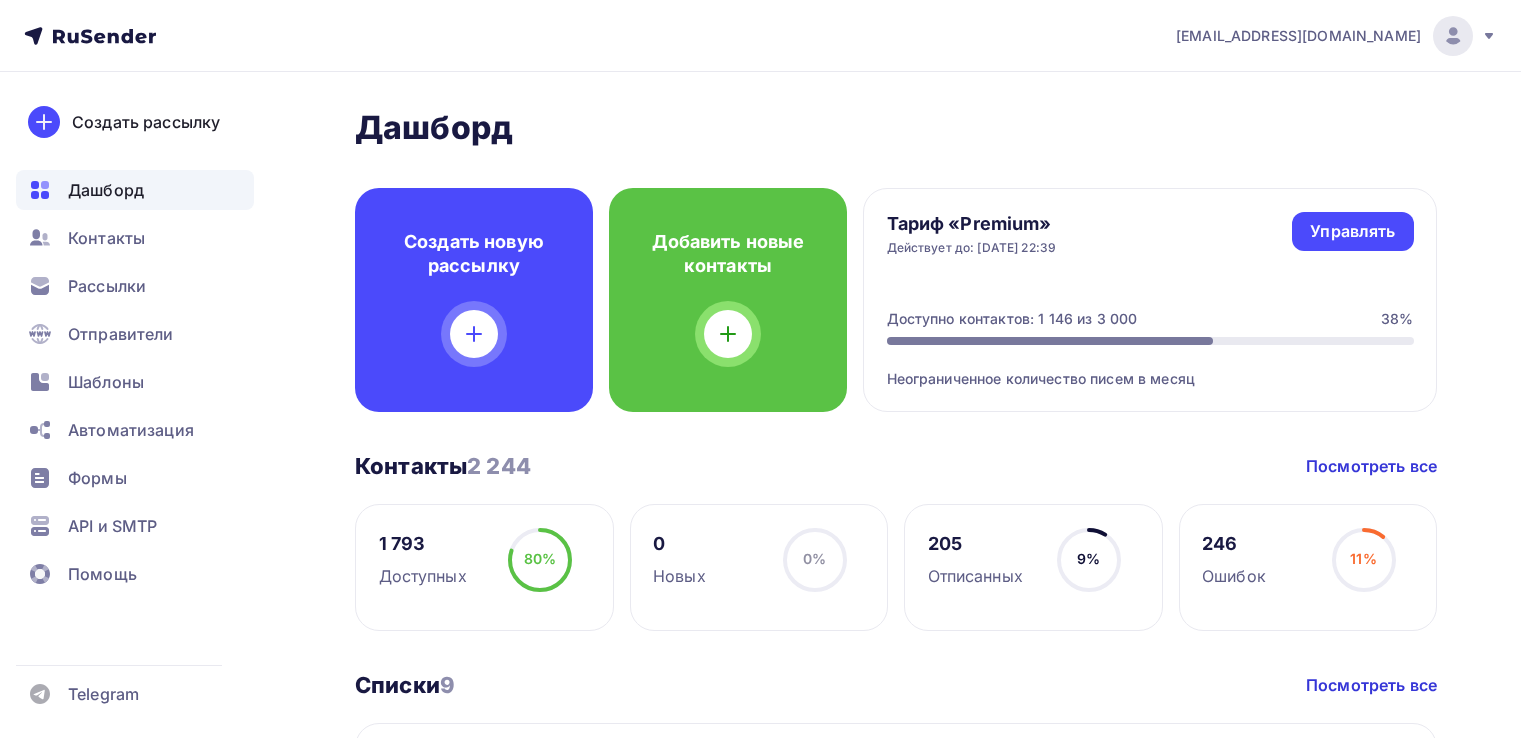 scroll, scrollTop: 0, scrollLeft: 0, axis: both 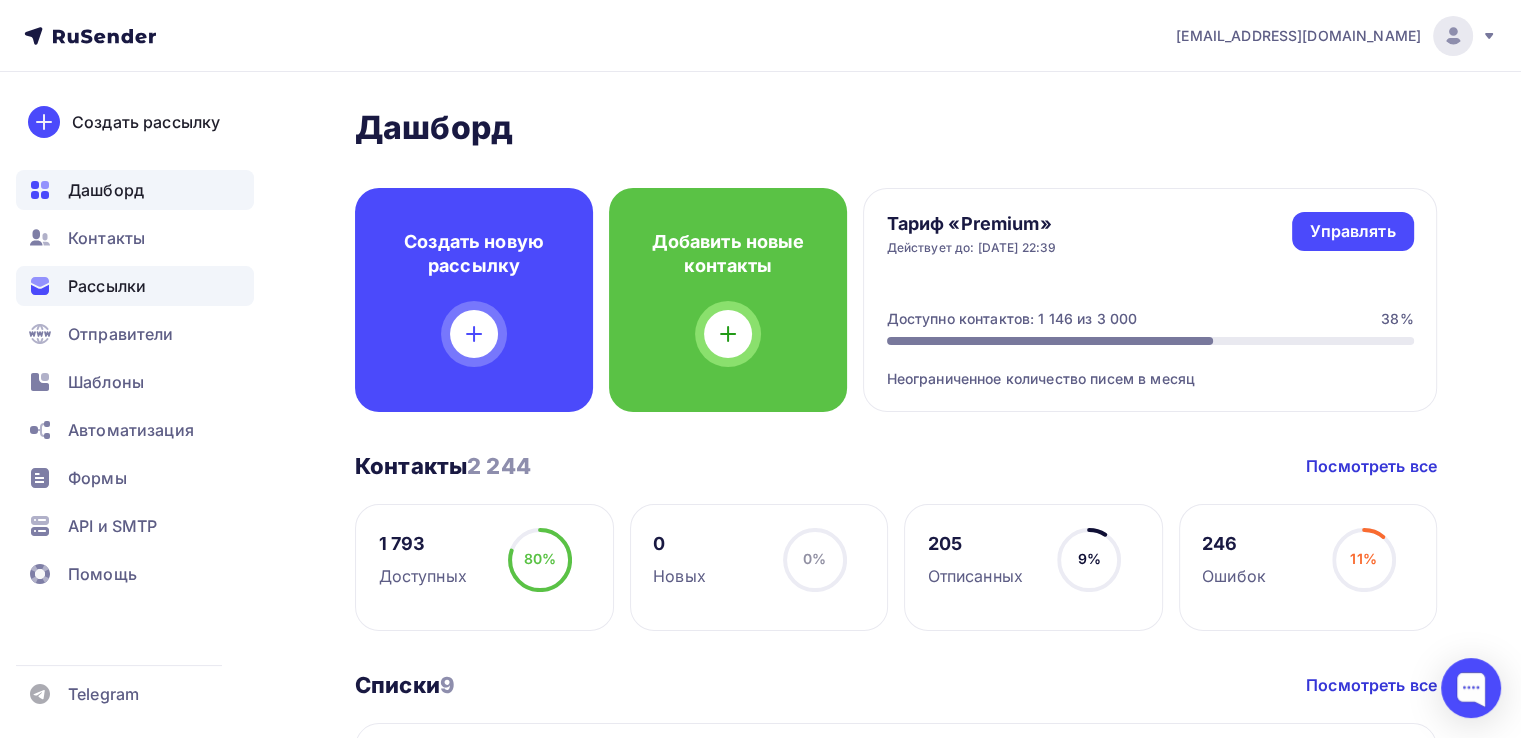 click on "Рассылки" at bounding box center [135, 286] 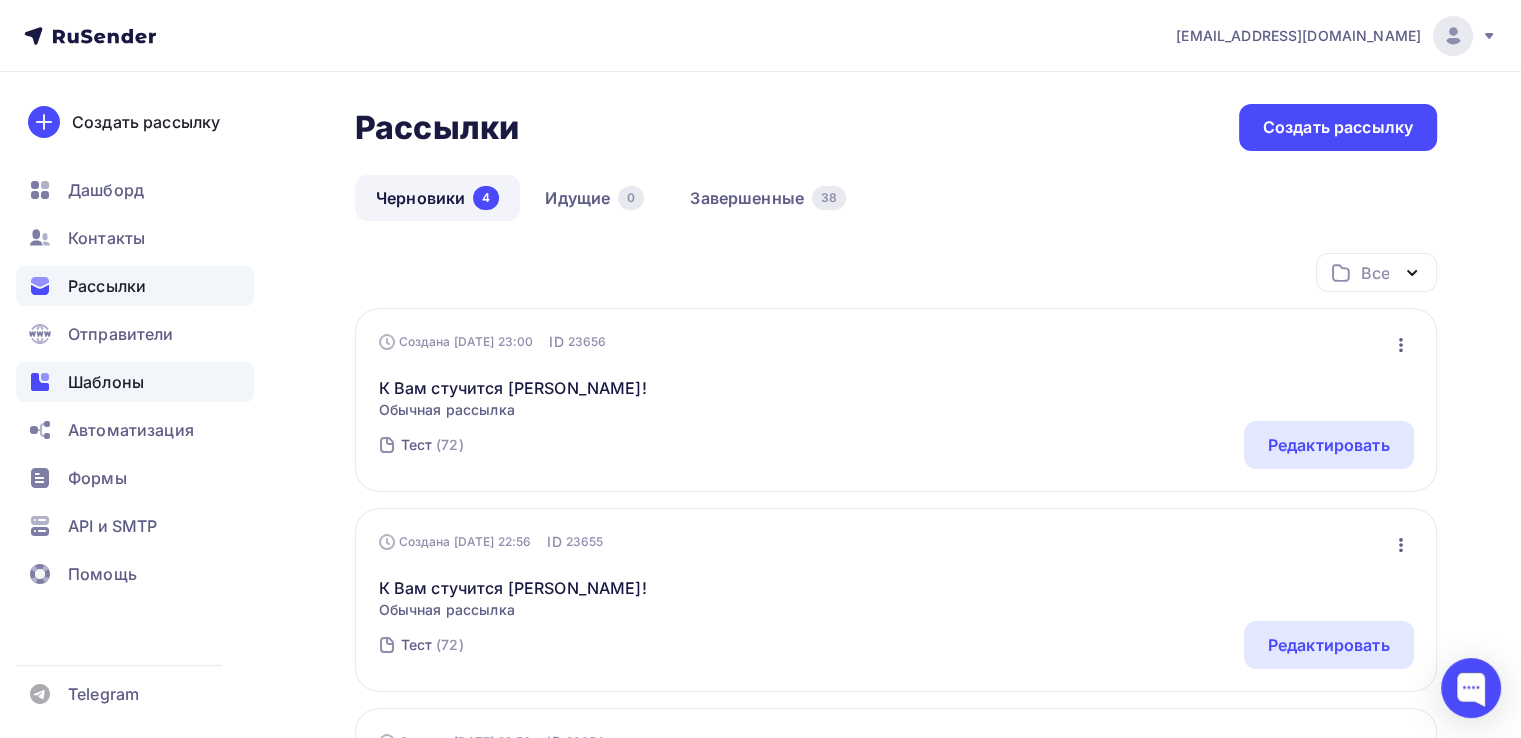click on "Шаблоны" at bounding box center (135, 382) 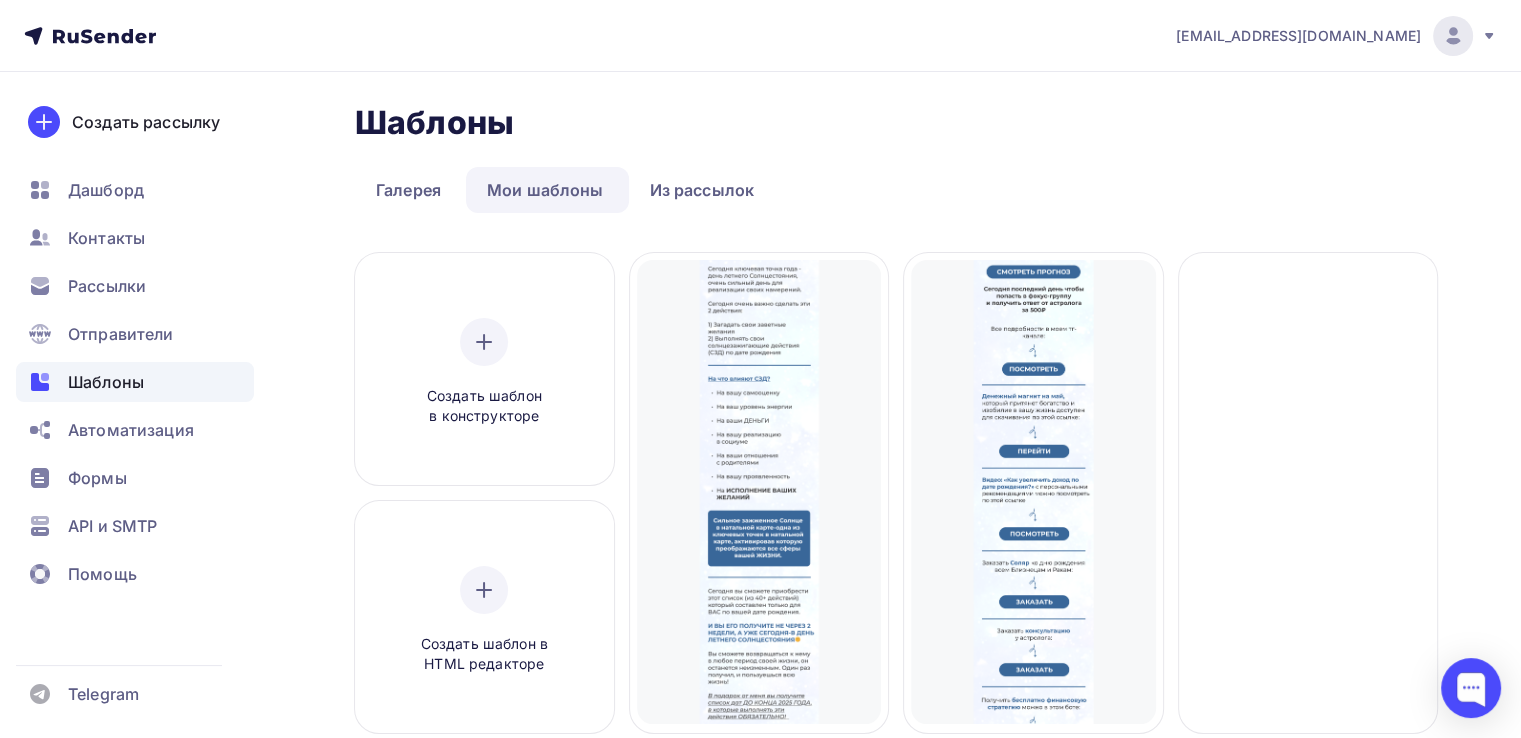 scroll, scrollTop: 0, scrollLeft: 0, axis: both 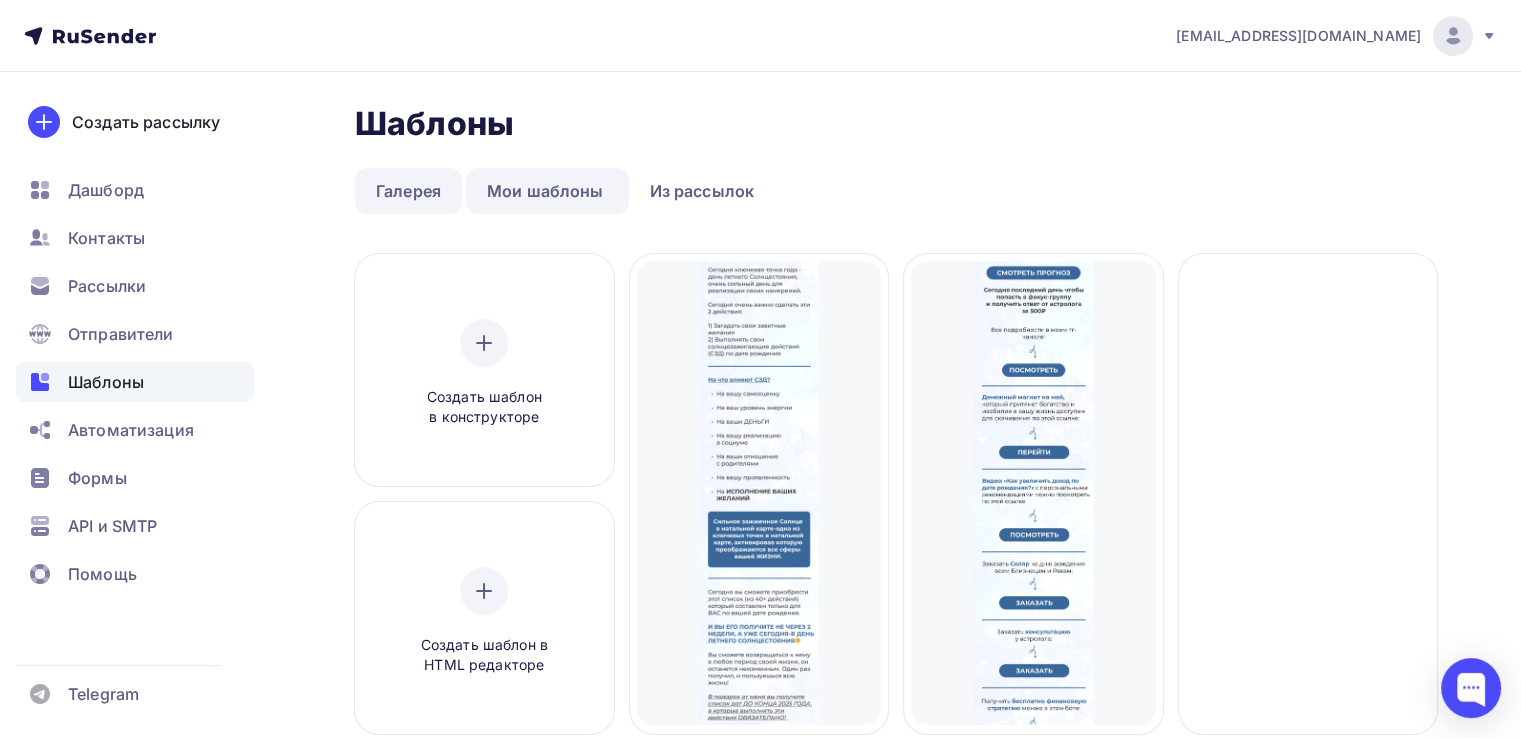 click on "Галерея" at bounding box center [408, 191] 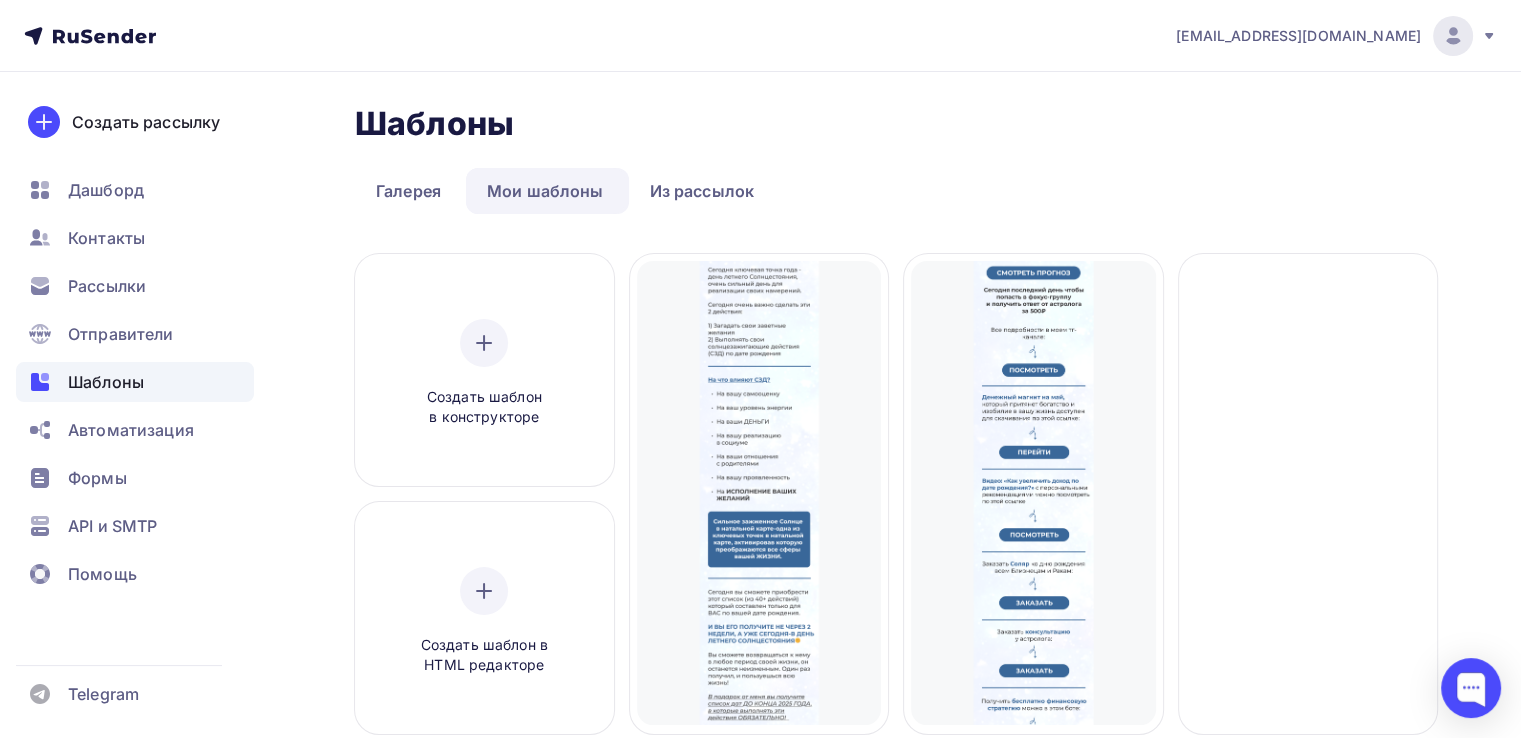 click on "Мои шаблоны" at bounding box center [545, 191] 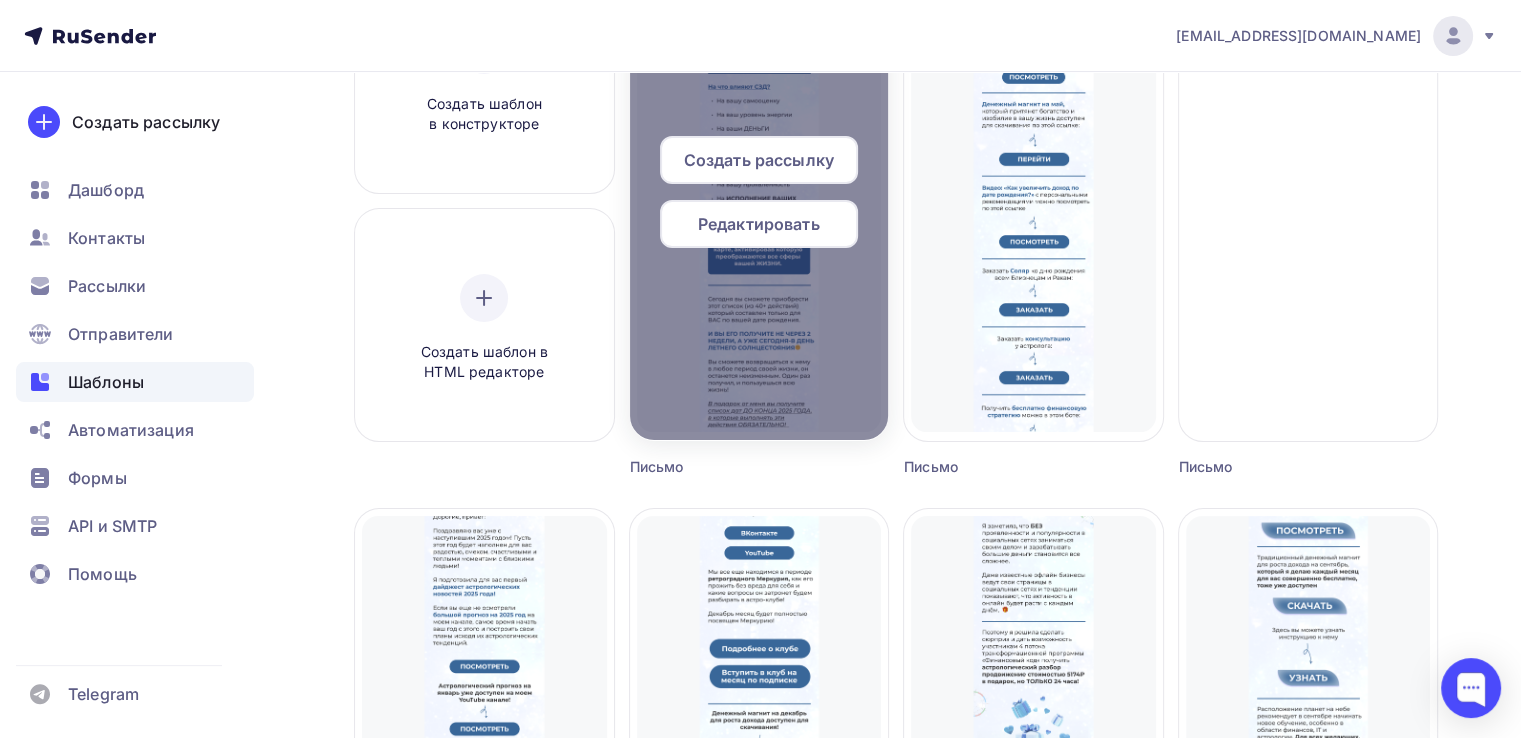 scroll, scrollTop: 300, scrollLeft: 0, axis: vertical 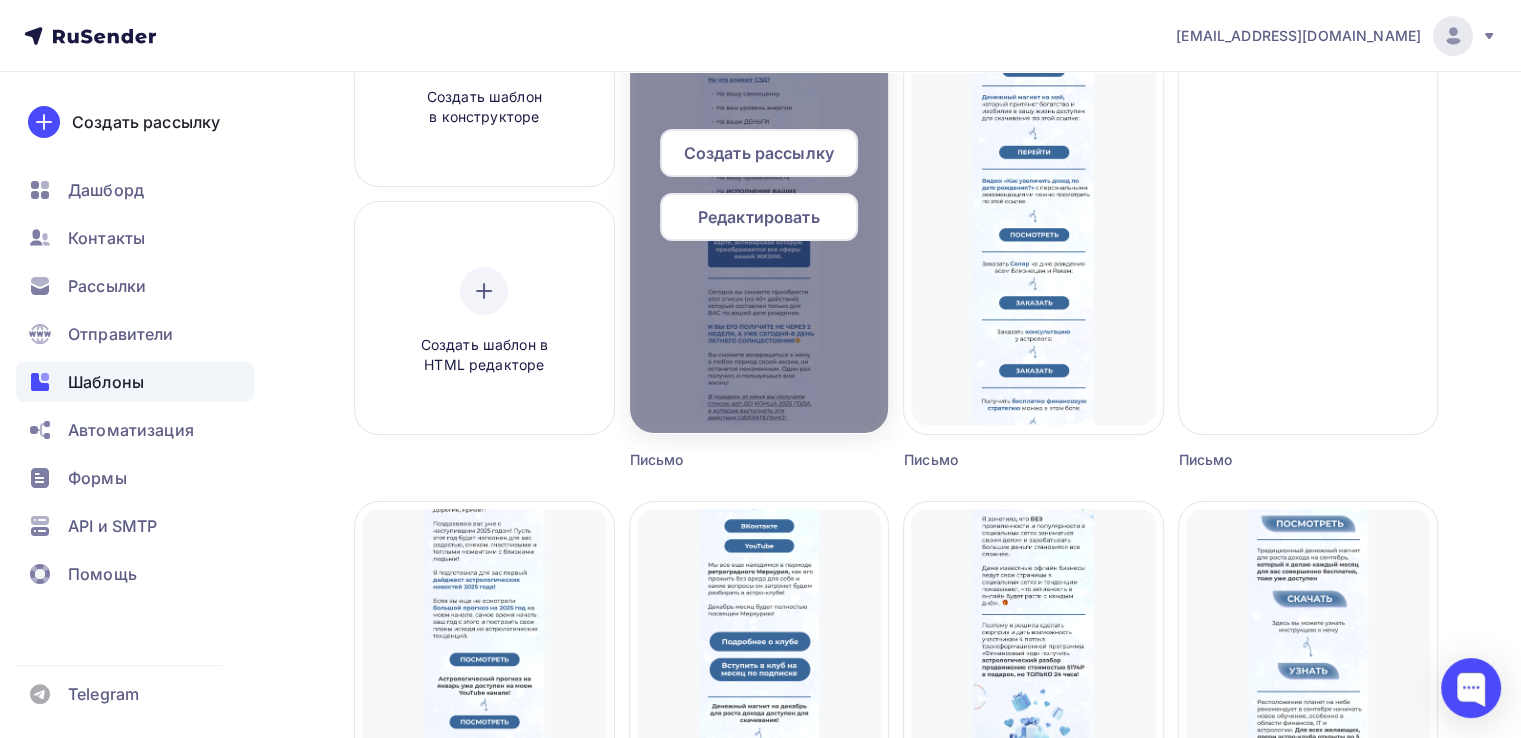 click on "Создать рассылку" at bounding box center (759, 153) 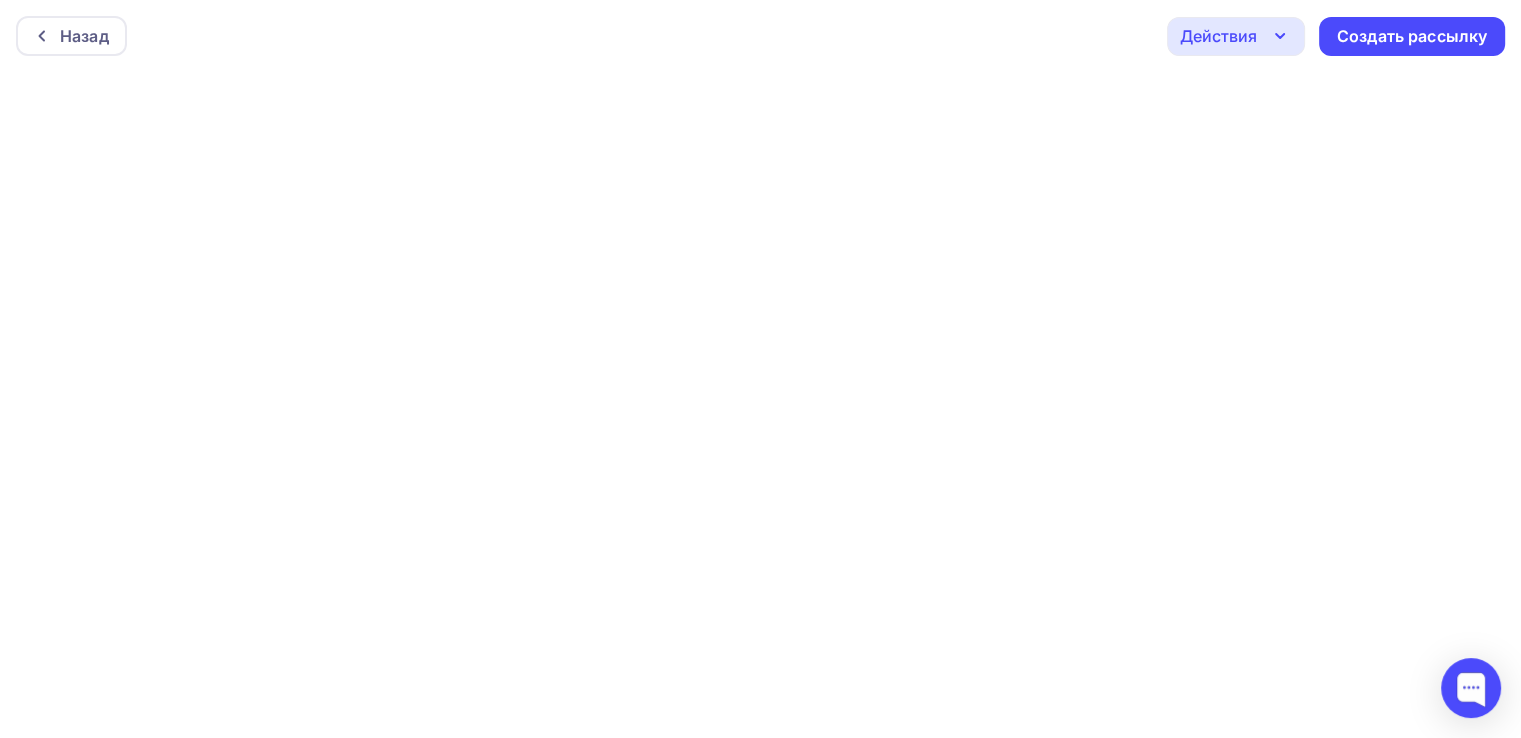 scroll, scrollTop: 4, scrollLeft: 0, axis: vertical 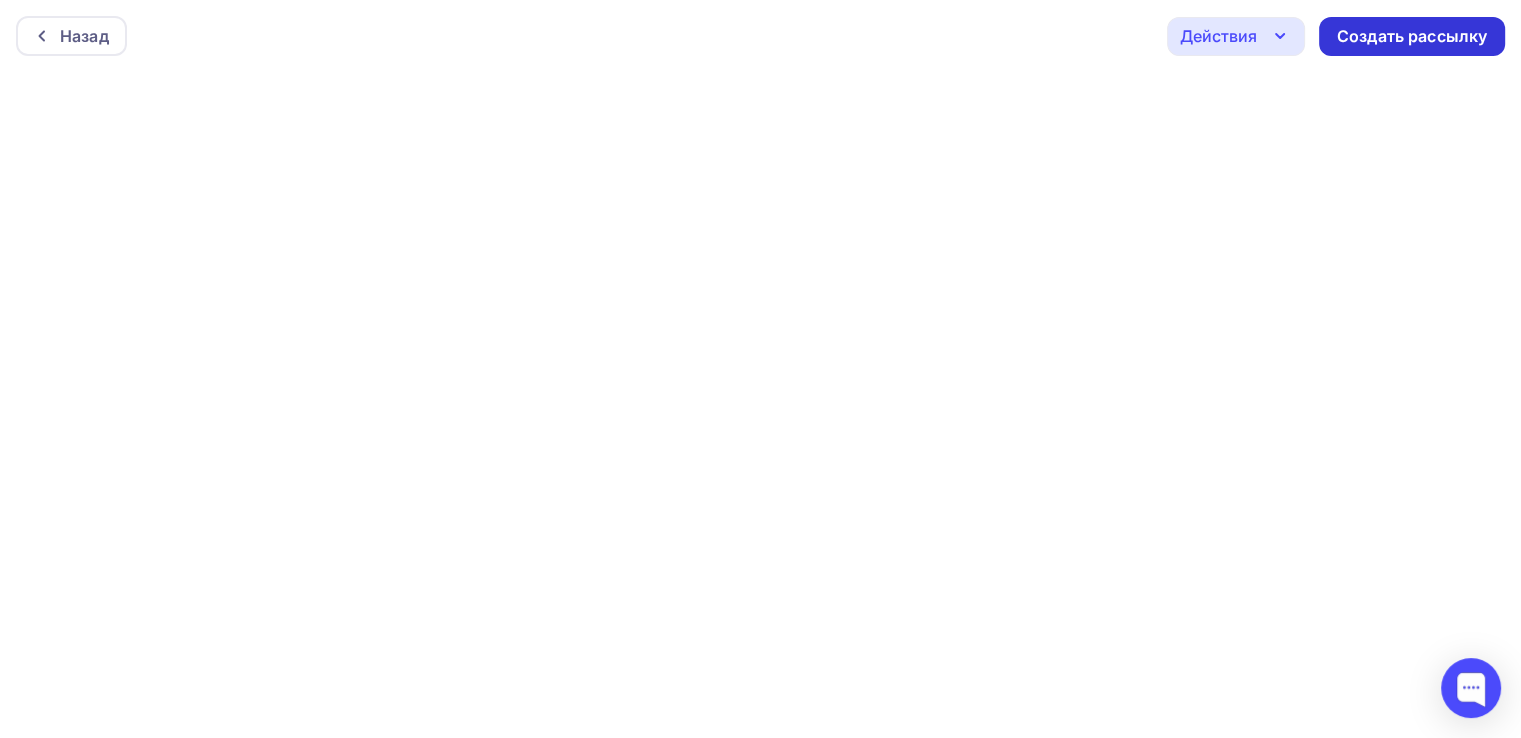 click on "Создать рассылку" at bounding box center (1412, 36) 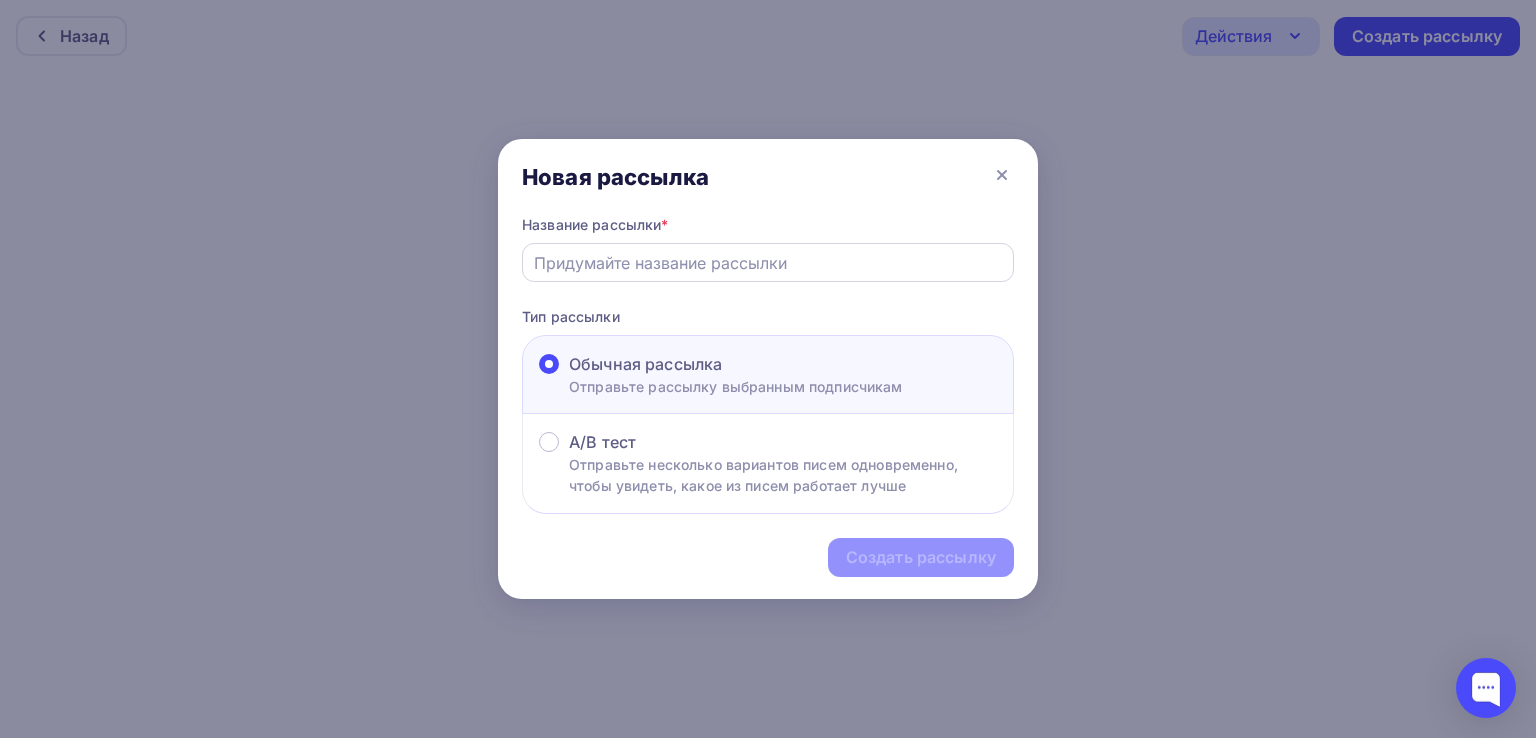 click at bounding box center [768, 263] 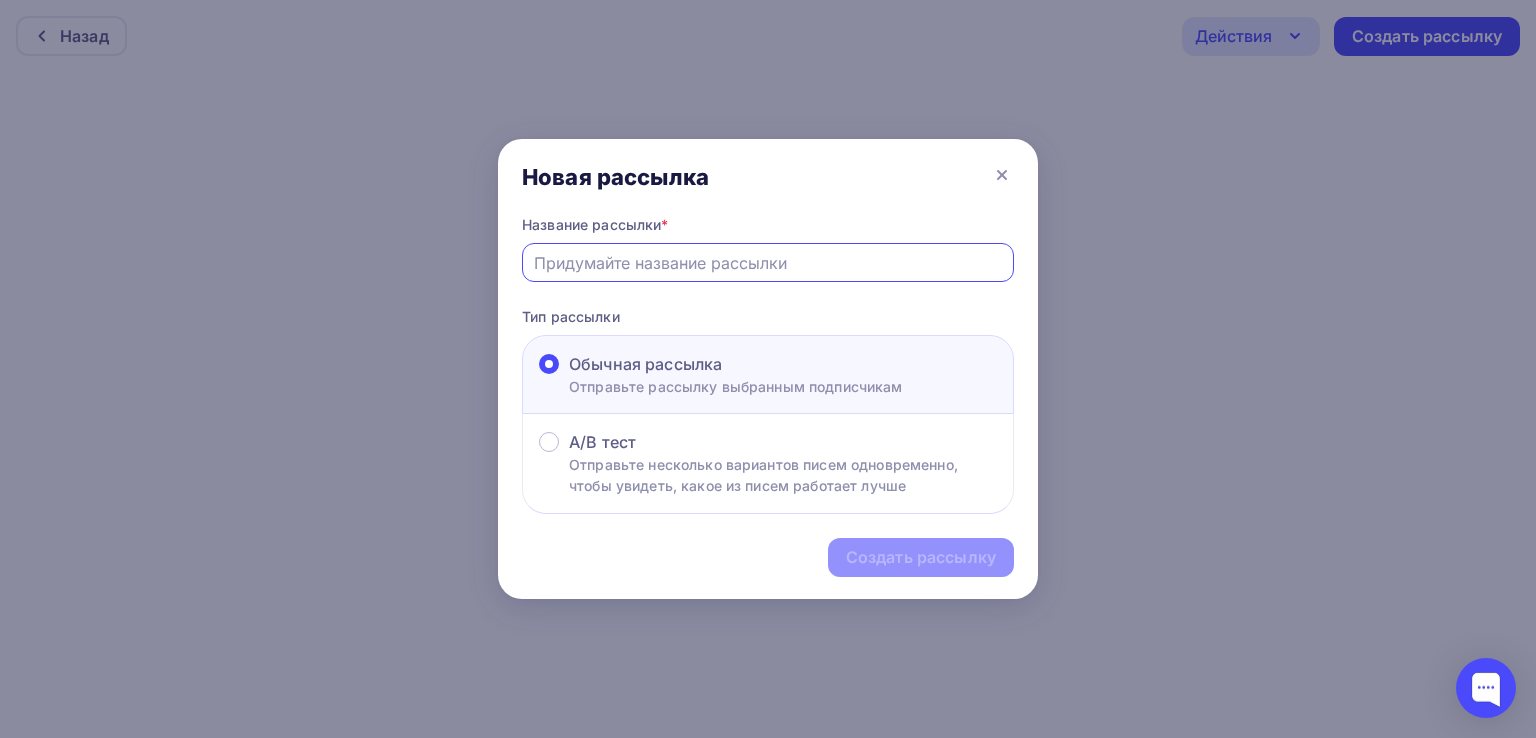 paste on "Астрологический дайджест на июль!" 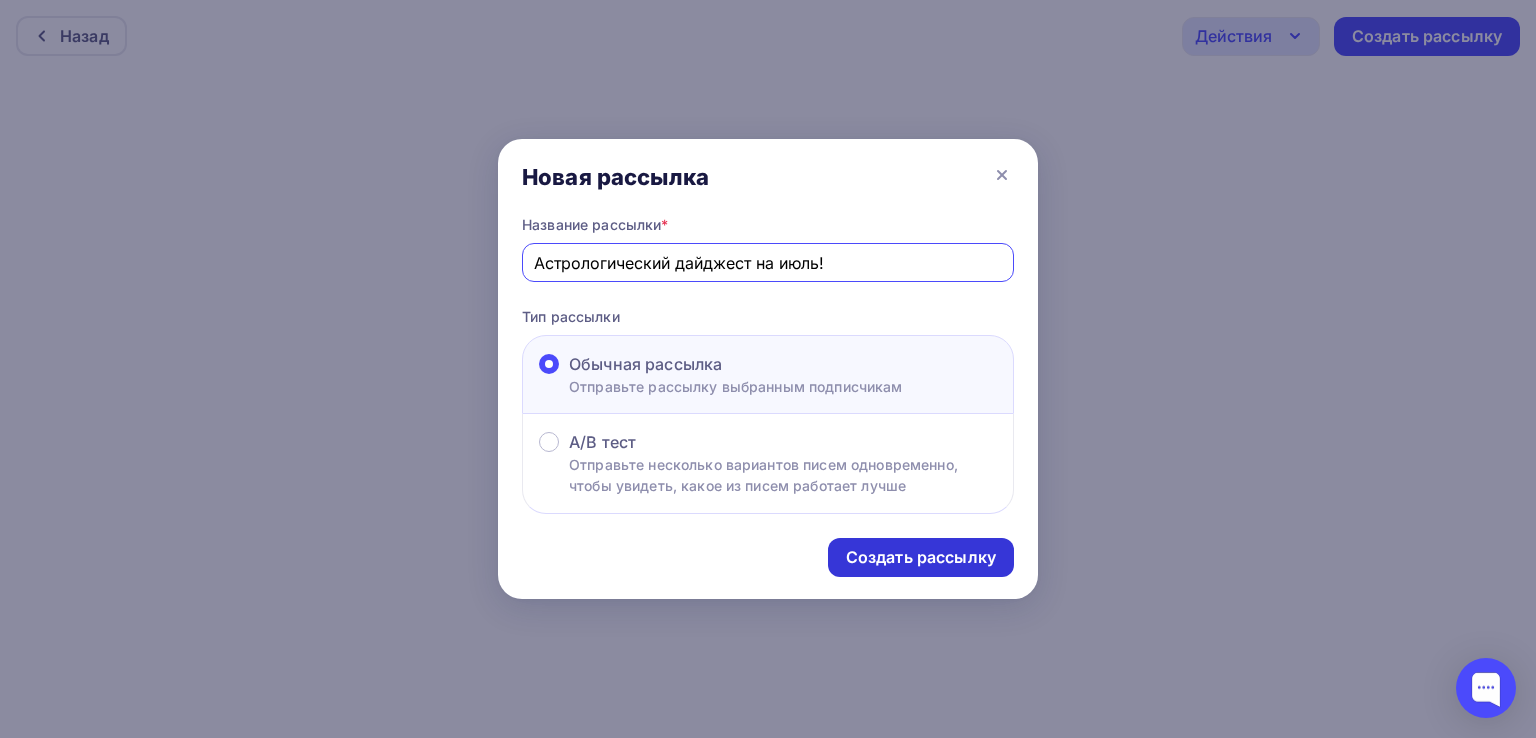 type on "Астрологический дайджест на июль!" 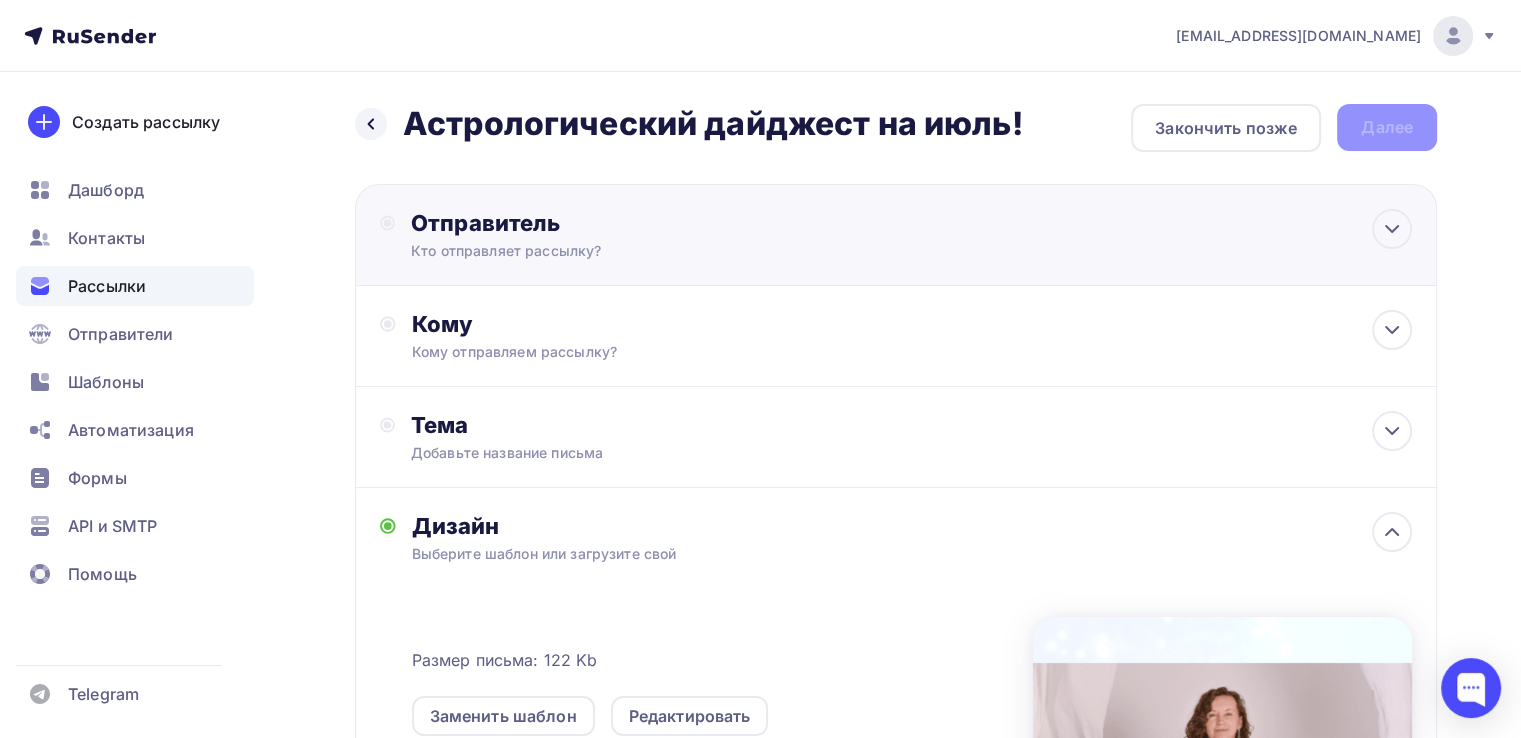 click on "Кто отправляет рассылку?" at bounding box center (606, 251) 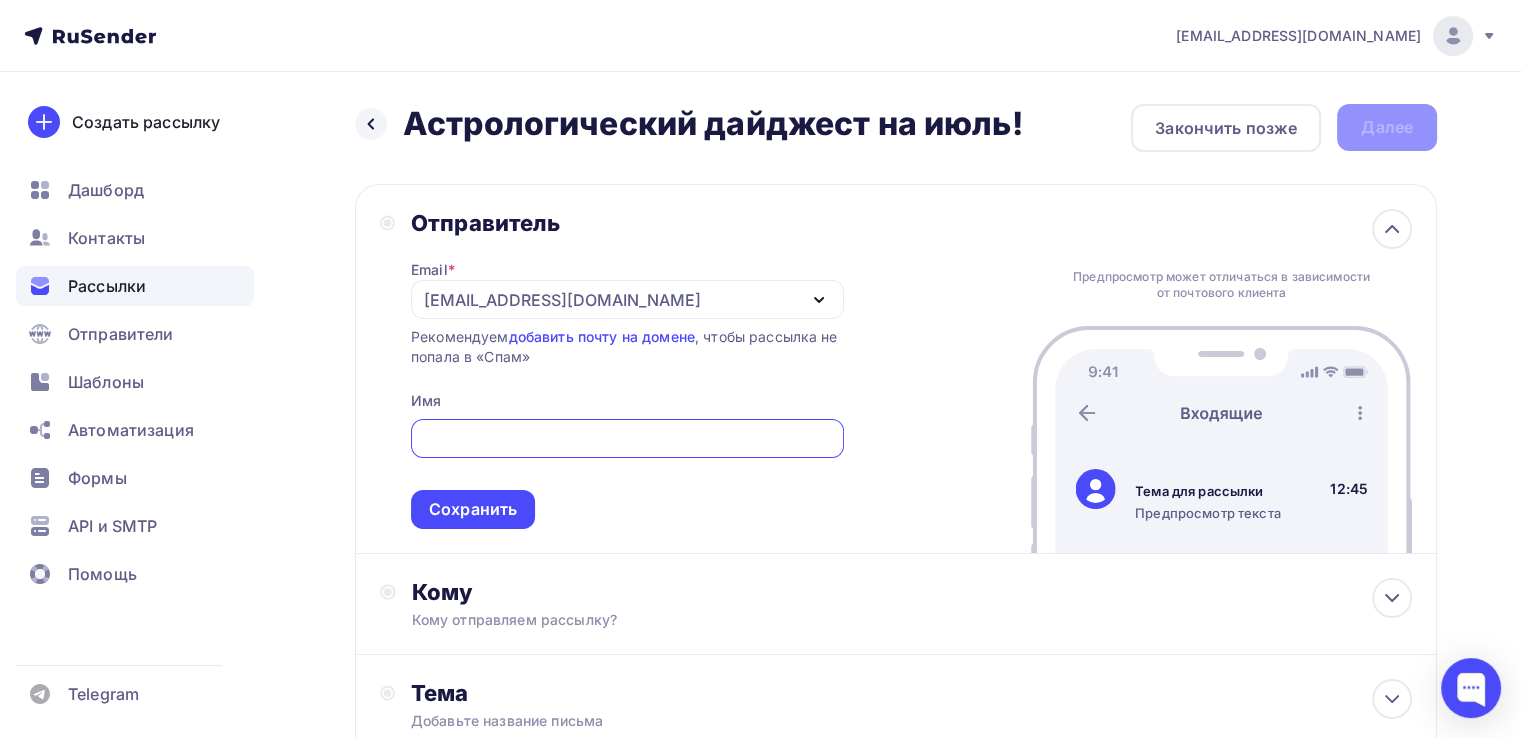 scroll, scrollTop: 0, scrollLeft: 0, axis: both 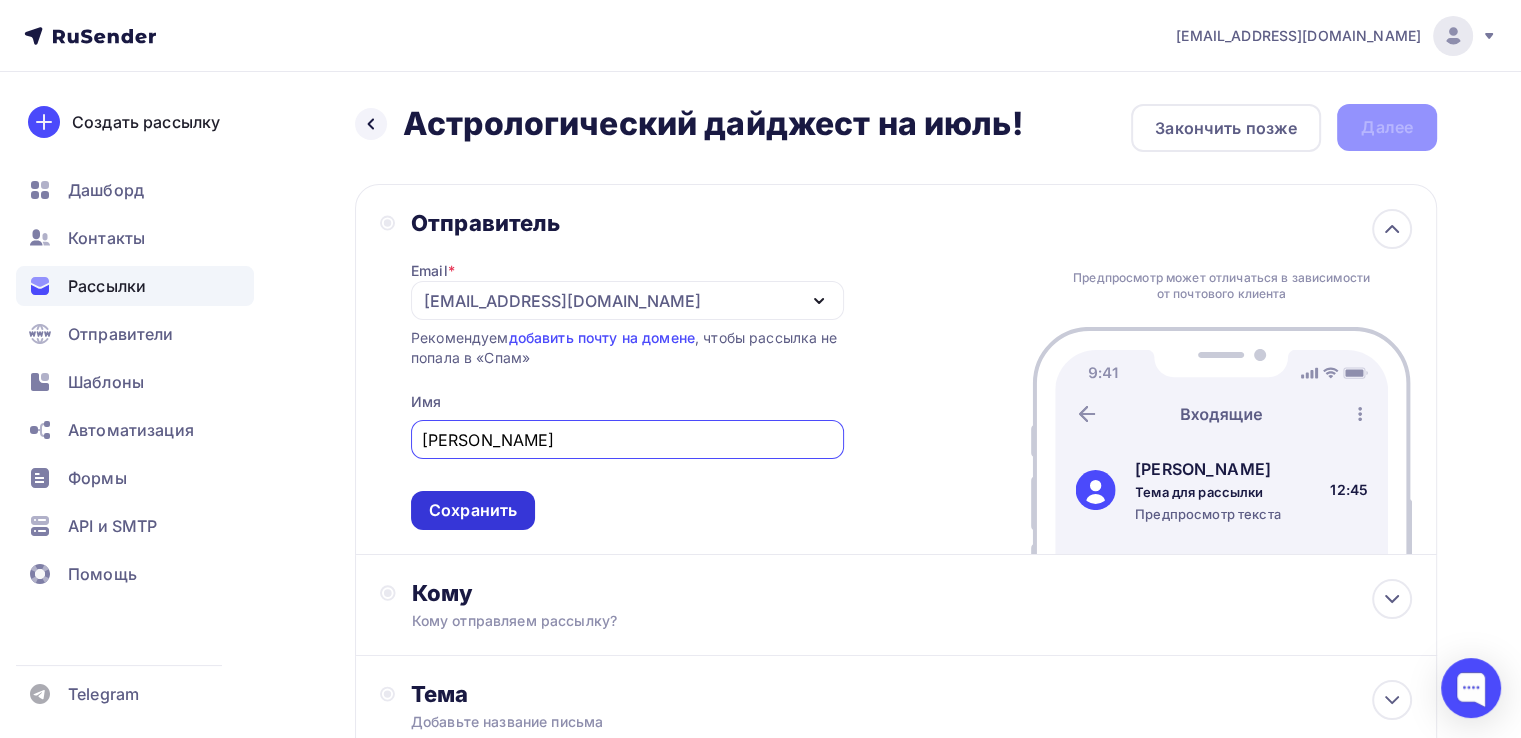 type on "Инна Каунова" 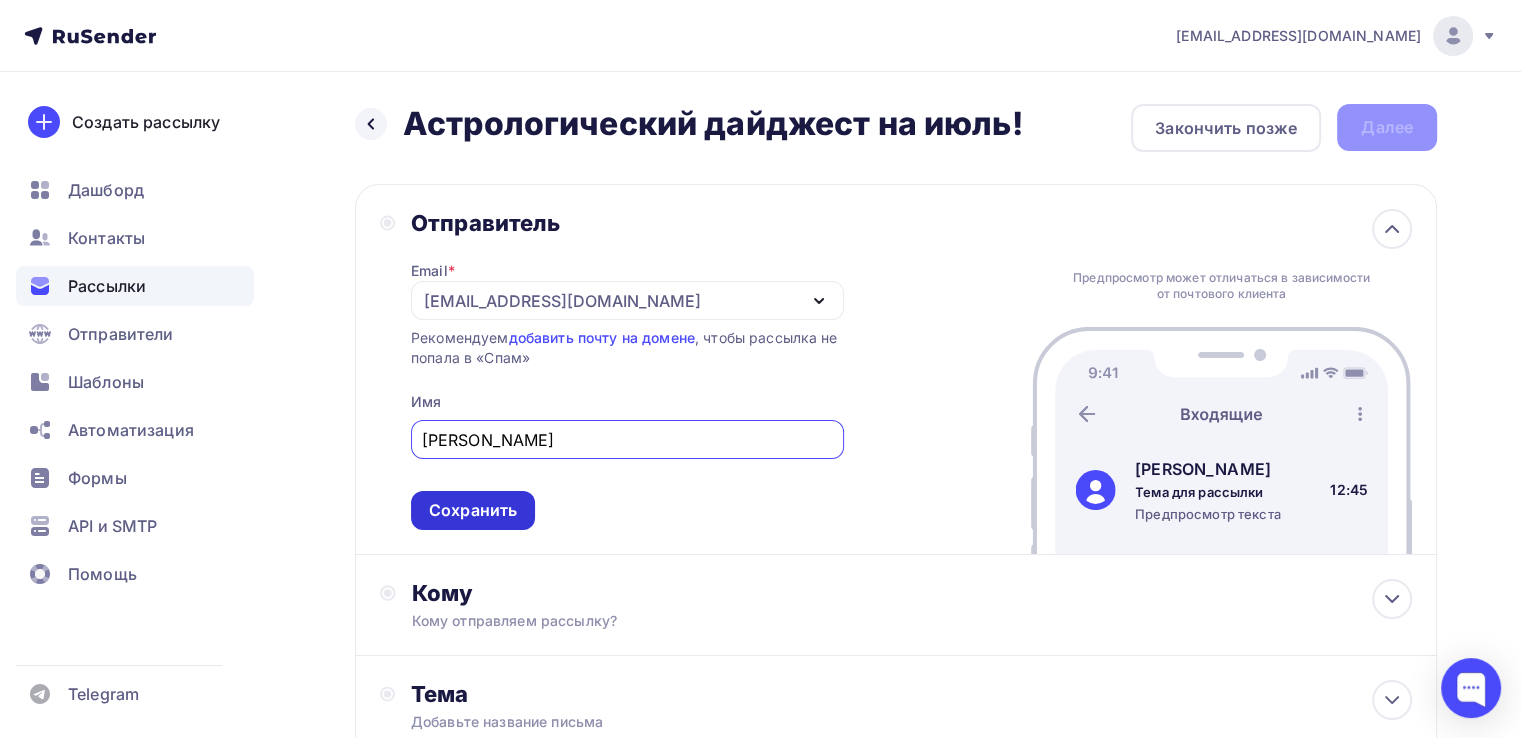click on "Сохранить" at bounding box center (473, 510) 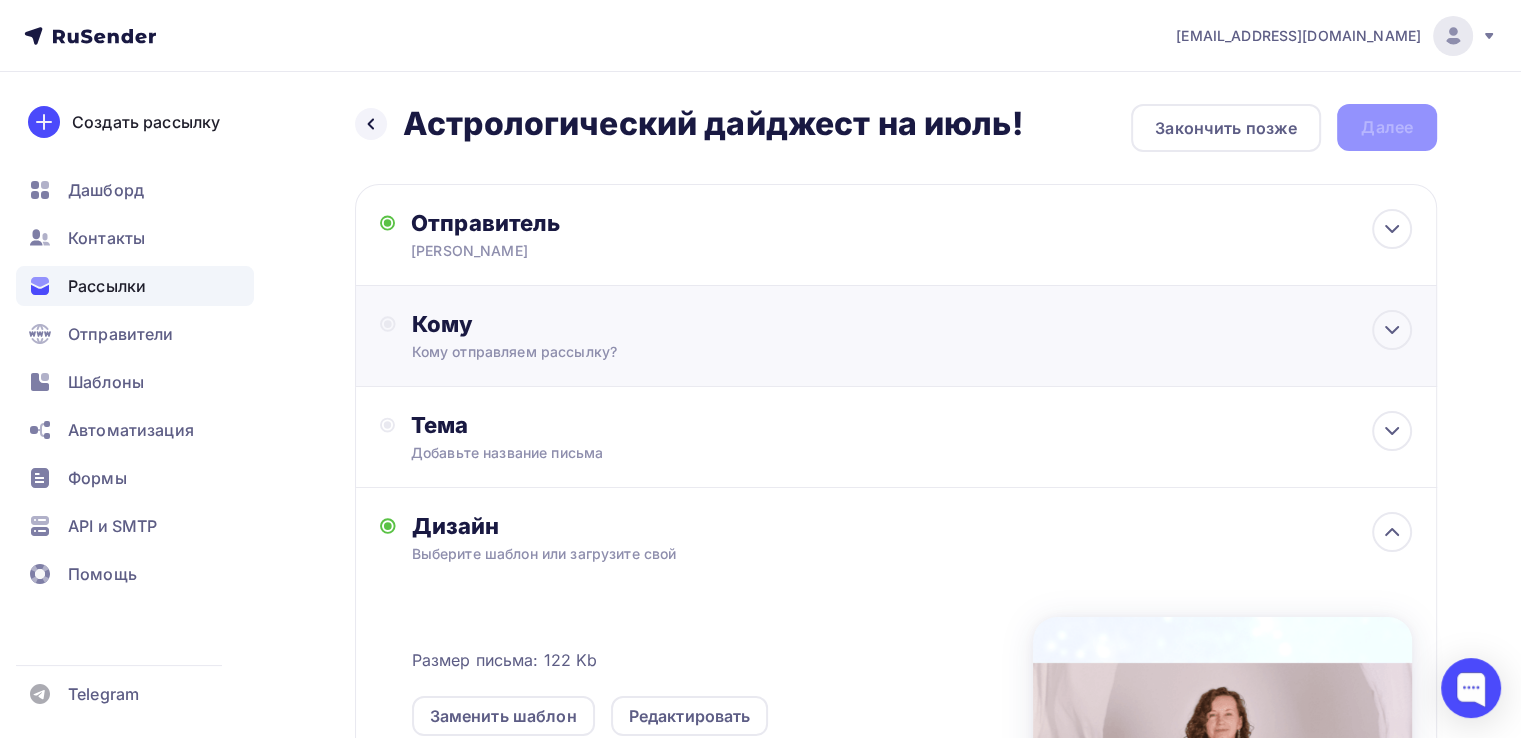 click on "Кому отправляем рассылку?" at bounding box center [862, 352] 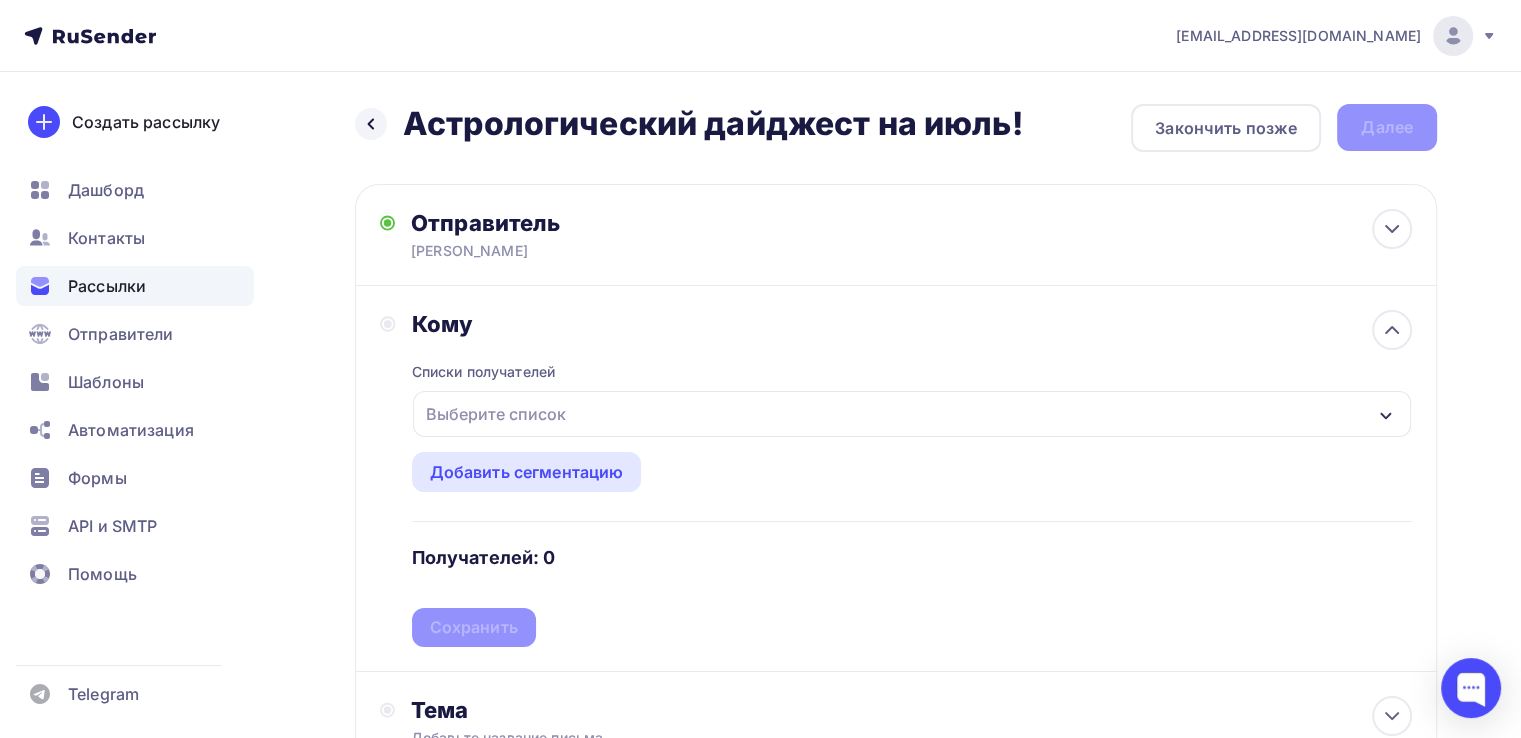 click on "Выберите список" at bounding box center (496, 414) 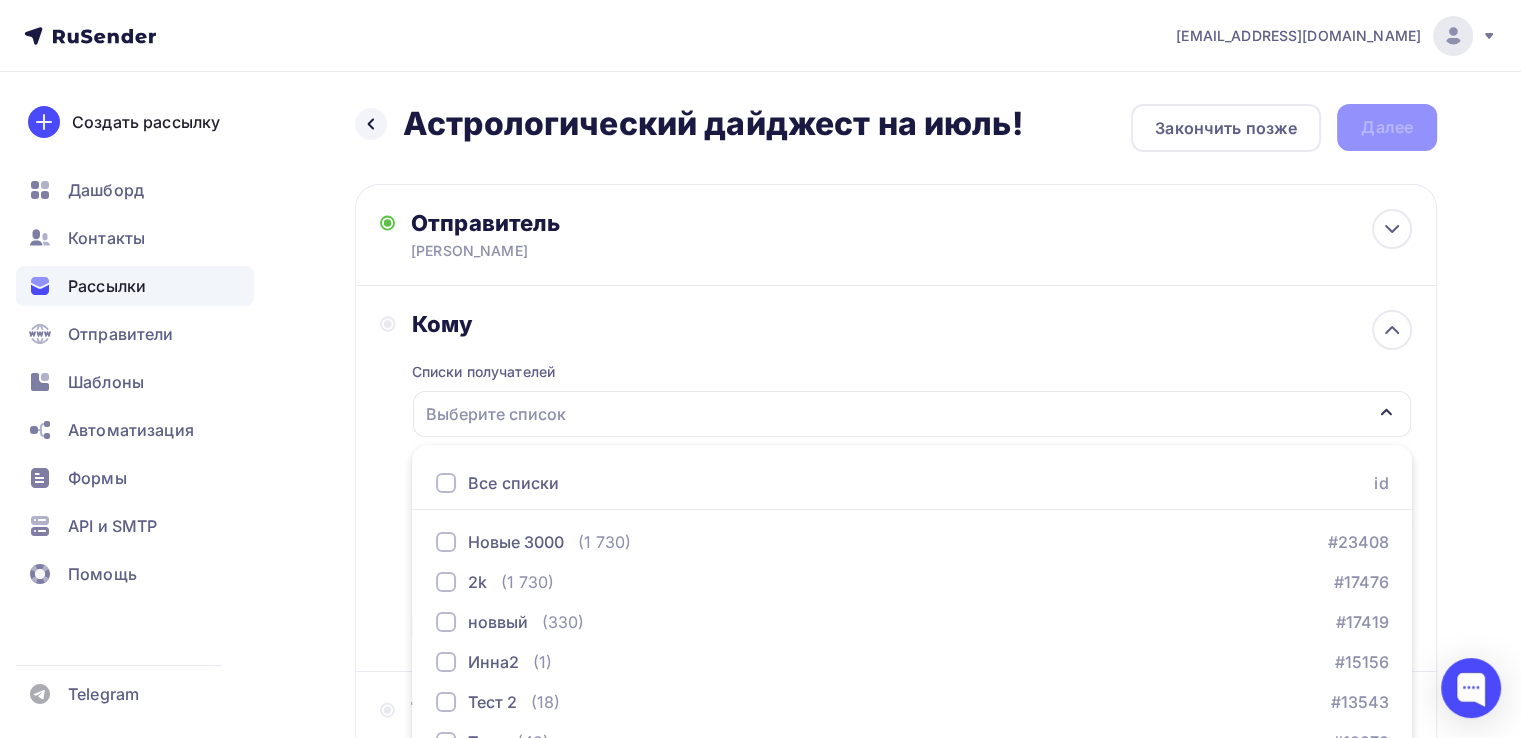 scroll, scrollTop: 108, scrollLeft: 0, axis: vertical 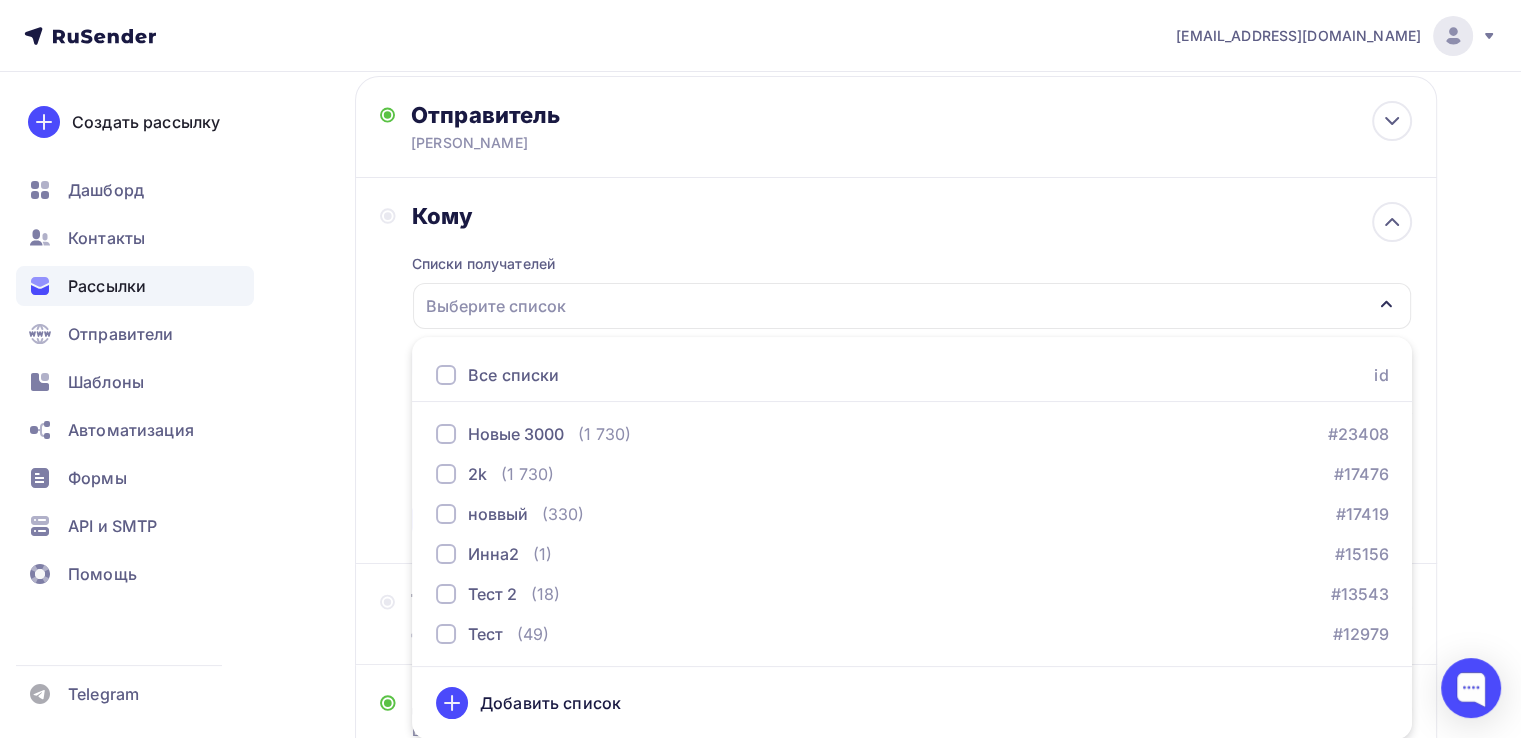 click on "Все списки" at bounding box center [513, 375] 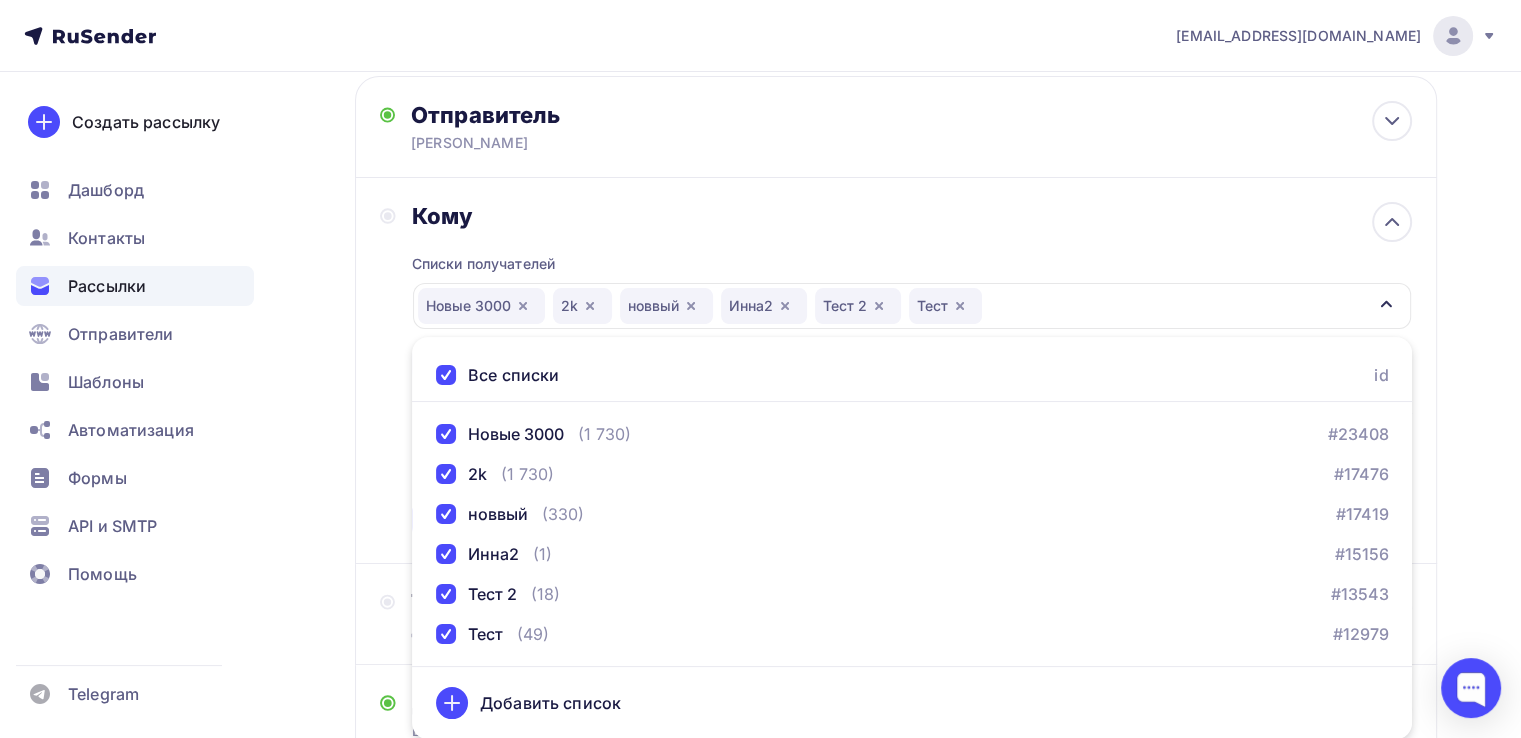 click on "Новые 3000
2k
новвый
Инна2
Тест 2
Тест" at bounding box center [912, 306] 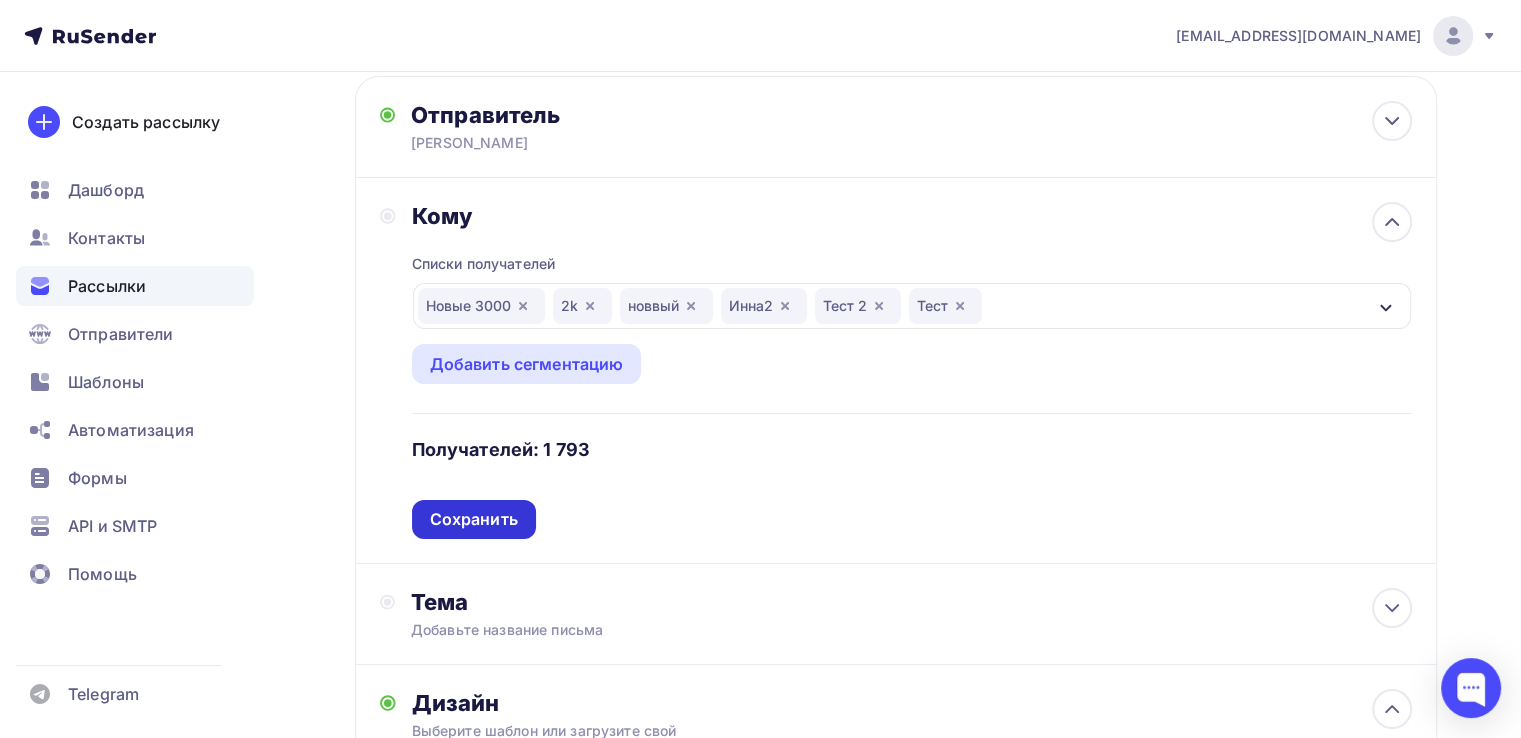 click on "Сохранить" at bounding box center [474, 519] 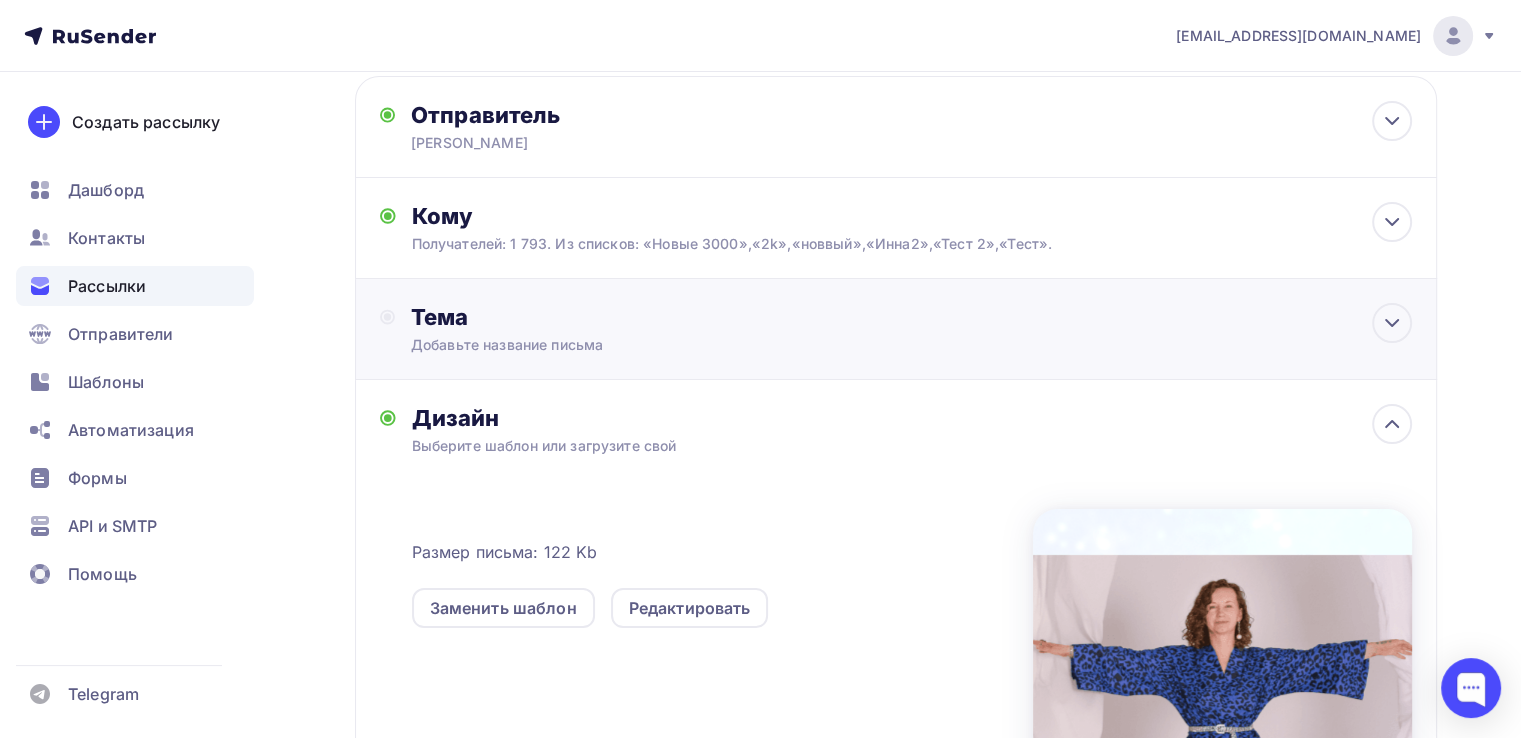 click on "Добавьте название письма" at bounding box center [589, 345] 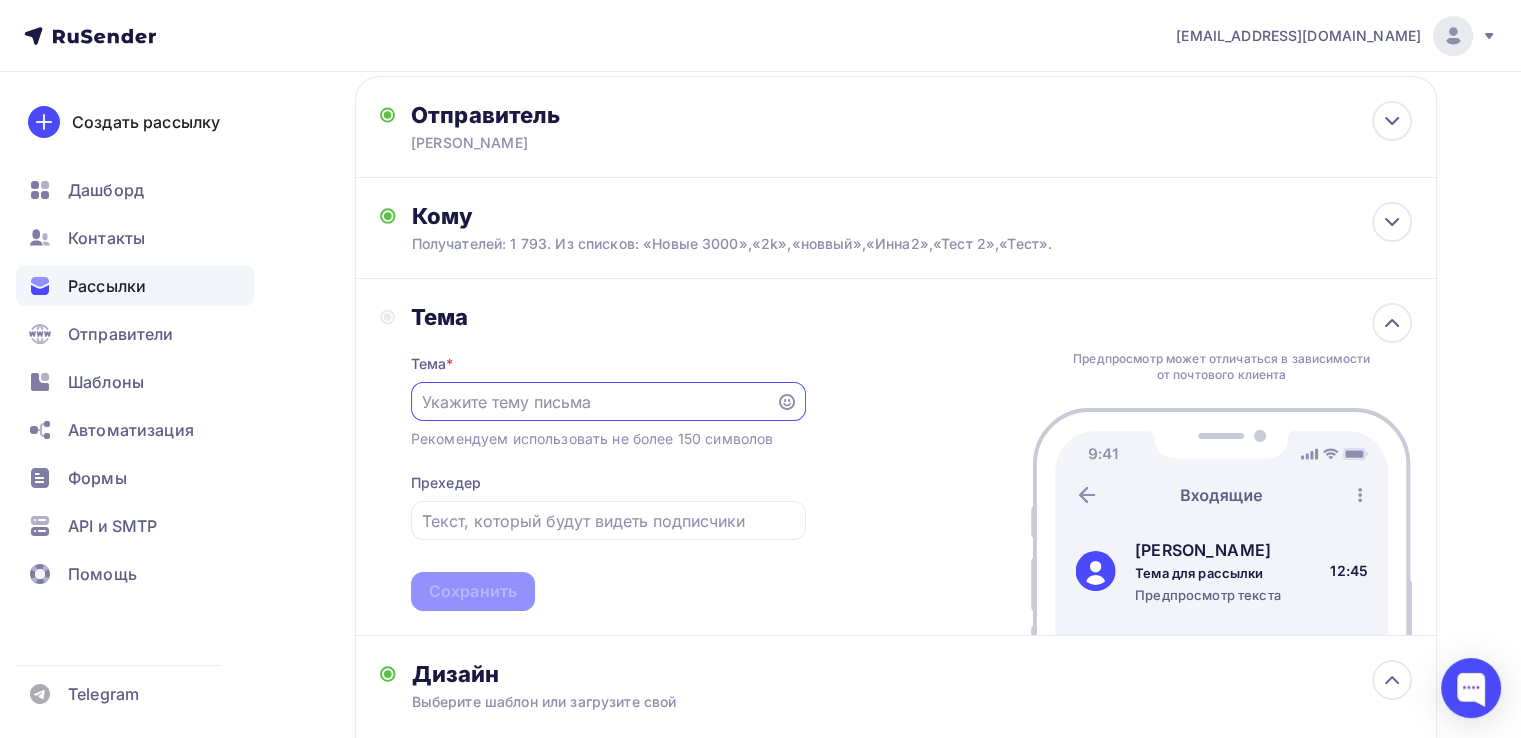 scroll, scrollTop: 0, scrollLeft: 0, axis: both 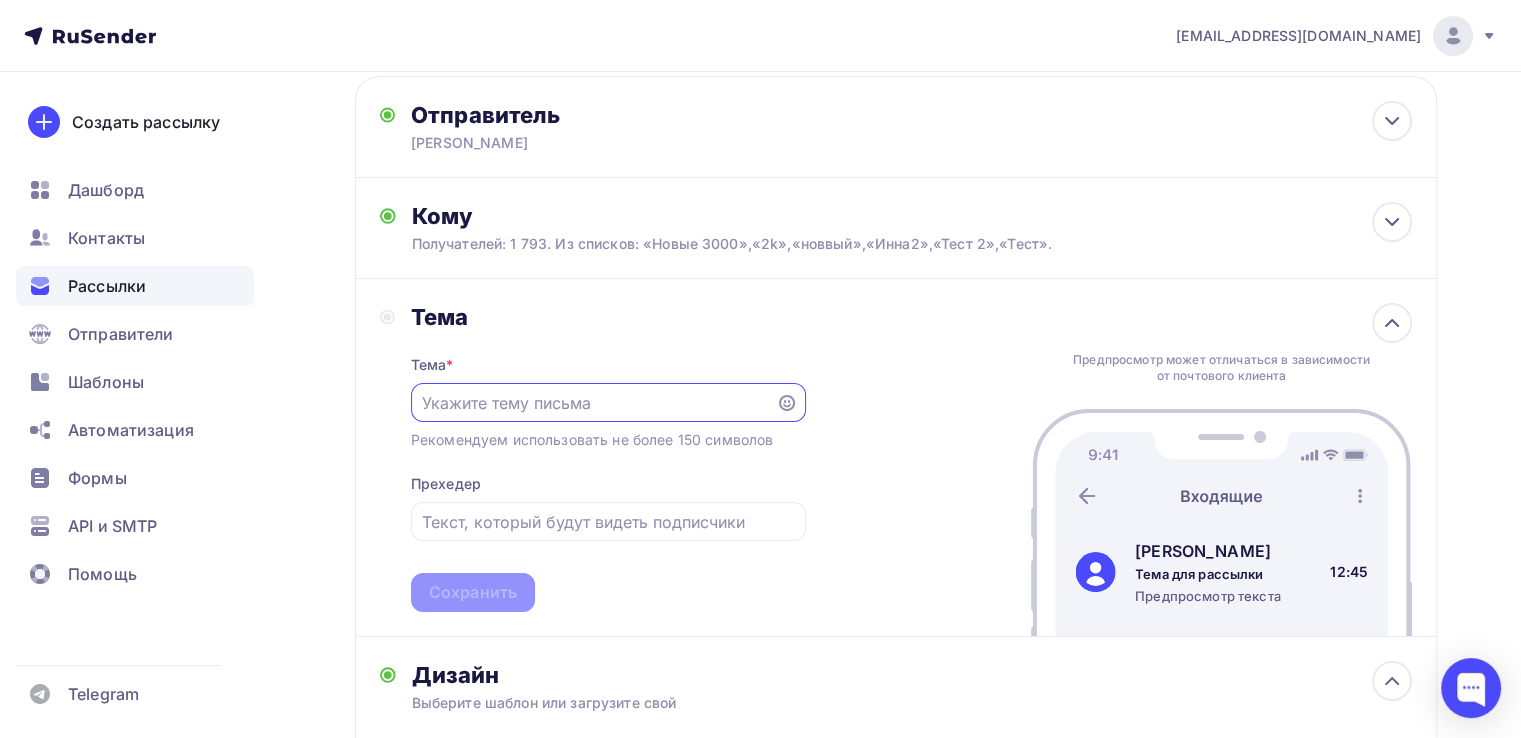 click at bounding box center (593, 403) 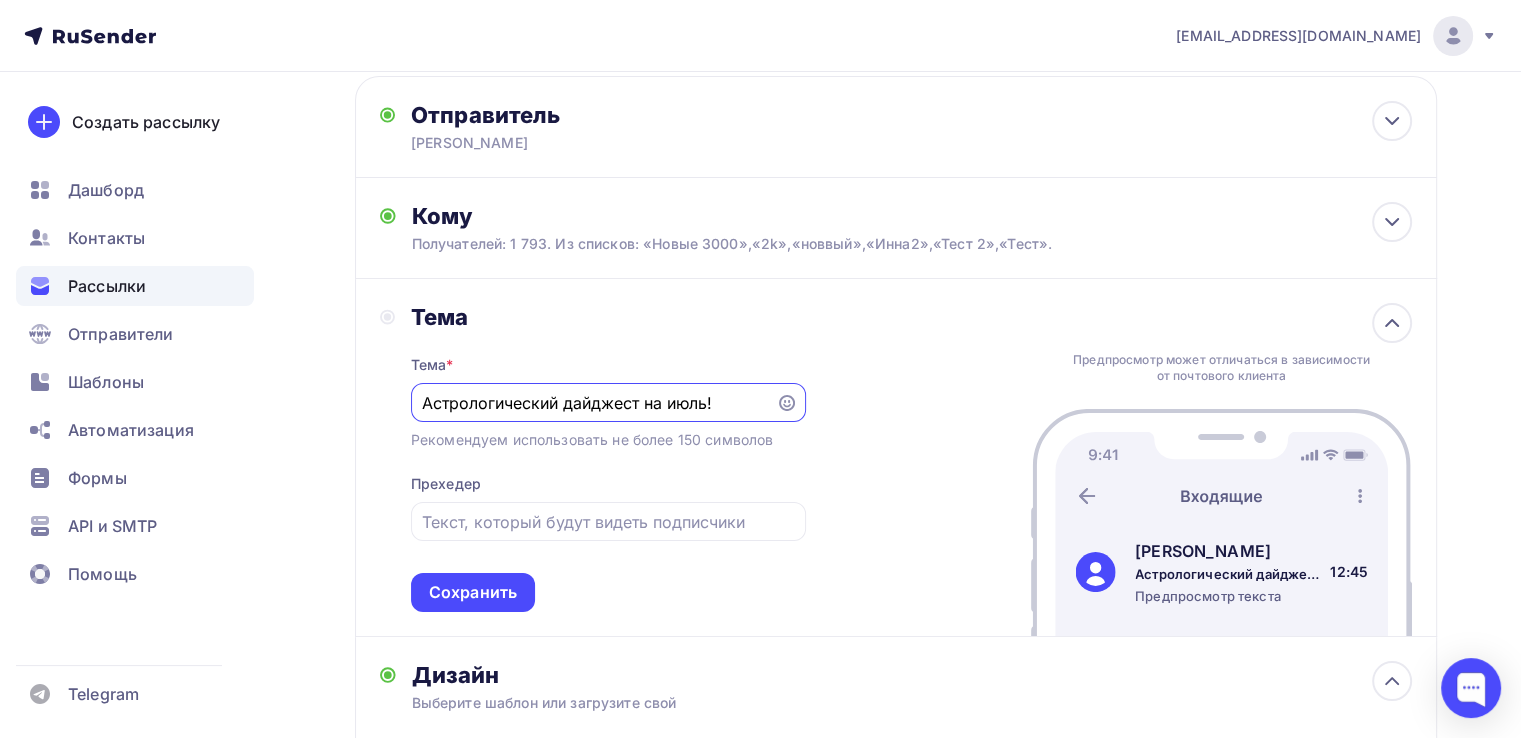 type on "Астрологический дайджест на июль!" 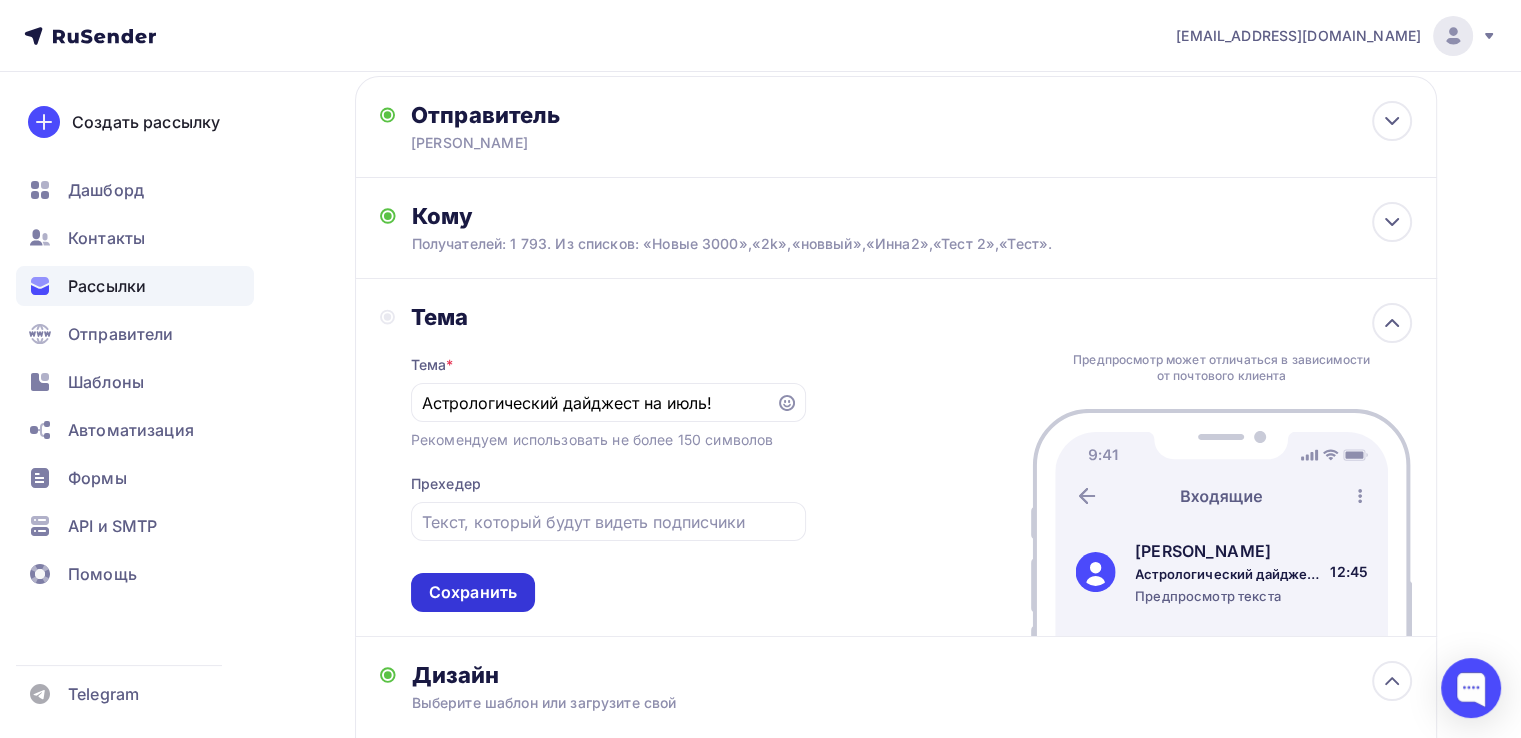 click on "Сохранить" at bounding box center (473, 592) 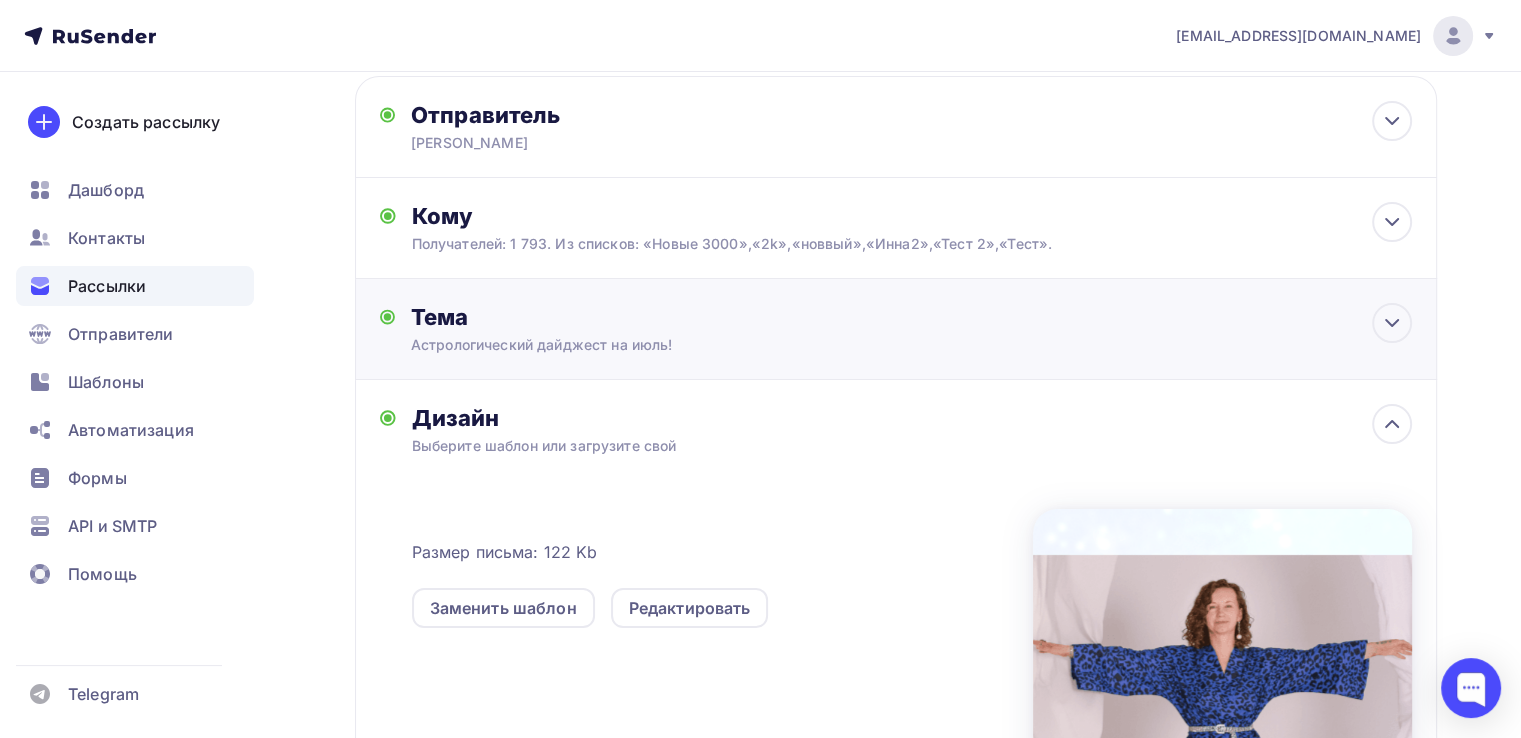 click on "Астрологический дайджест на июль!" at bounding box center (589, 345) 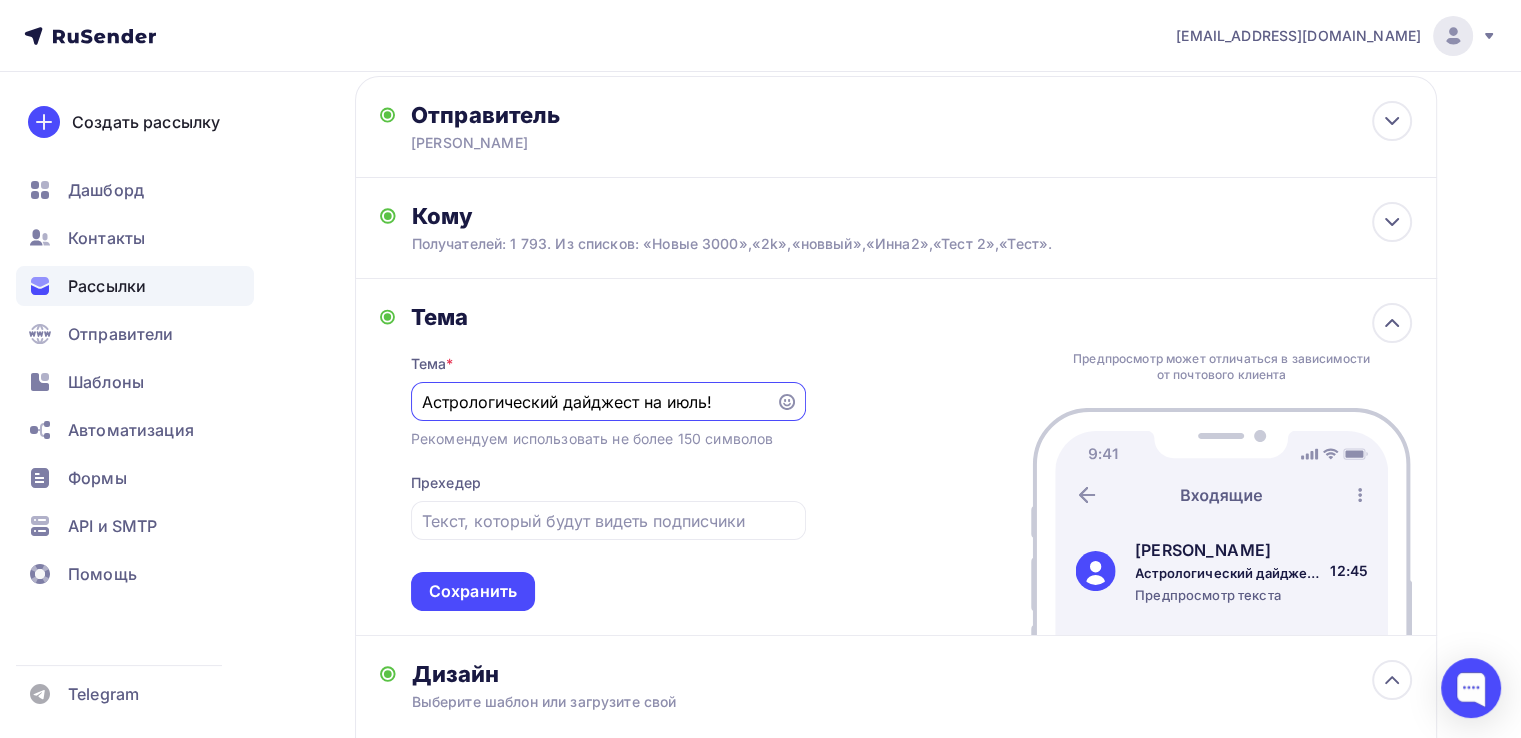 scroll, scrollTop: 0, scrollLeft: 0, axis: both 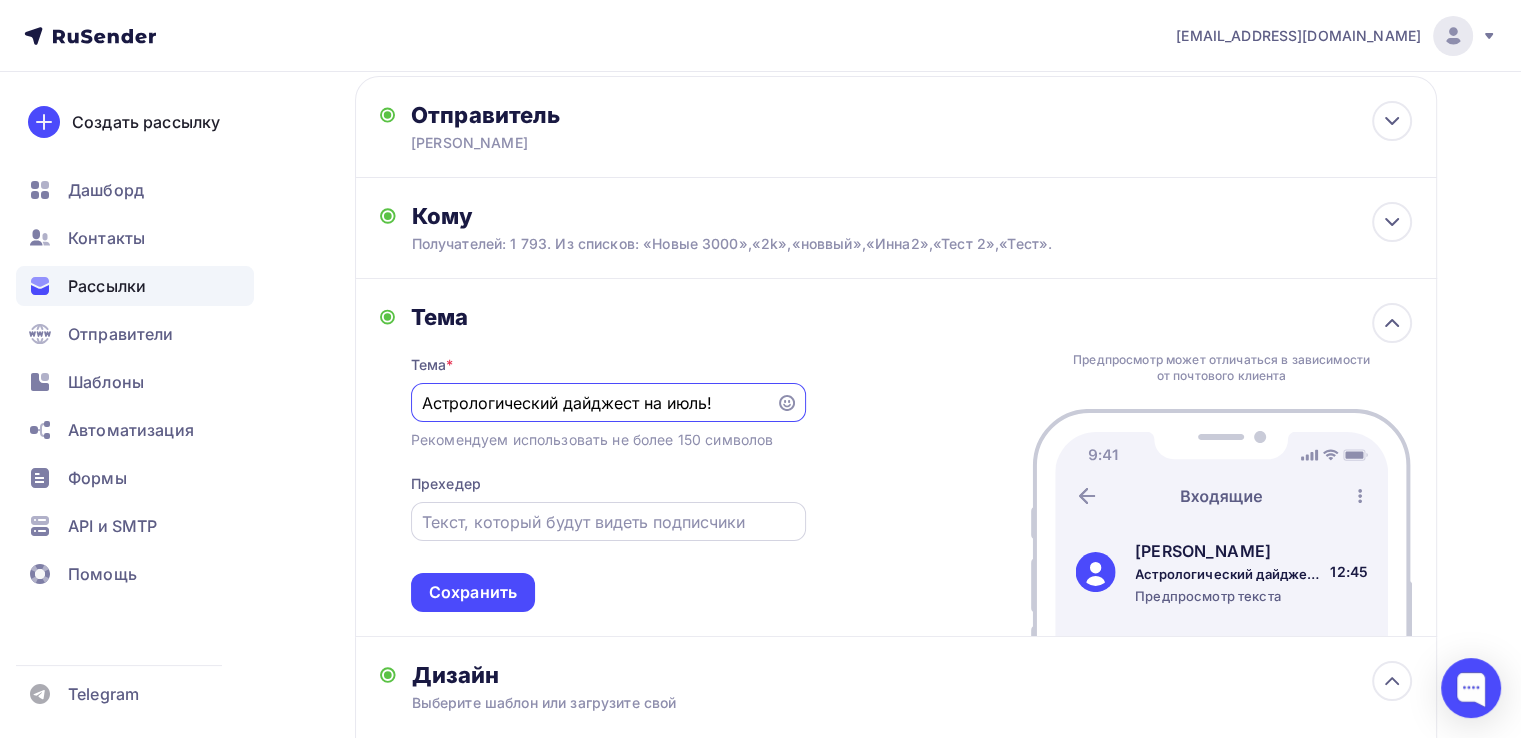 click at bounding box center (608, 522) 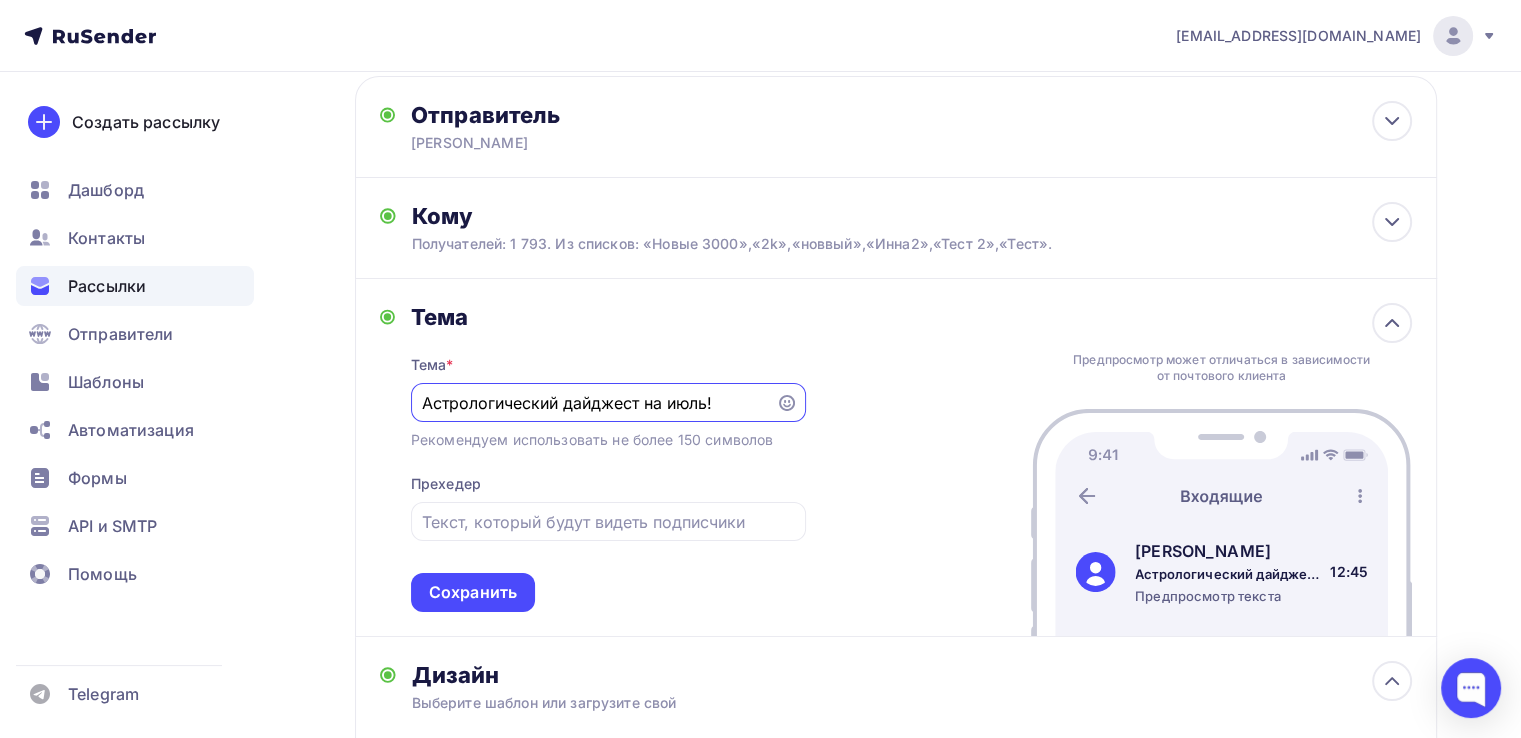 paste on "Наступил июль, и новый месяц приготовил нам много сюрпризов!" 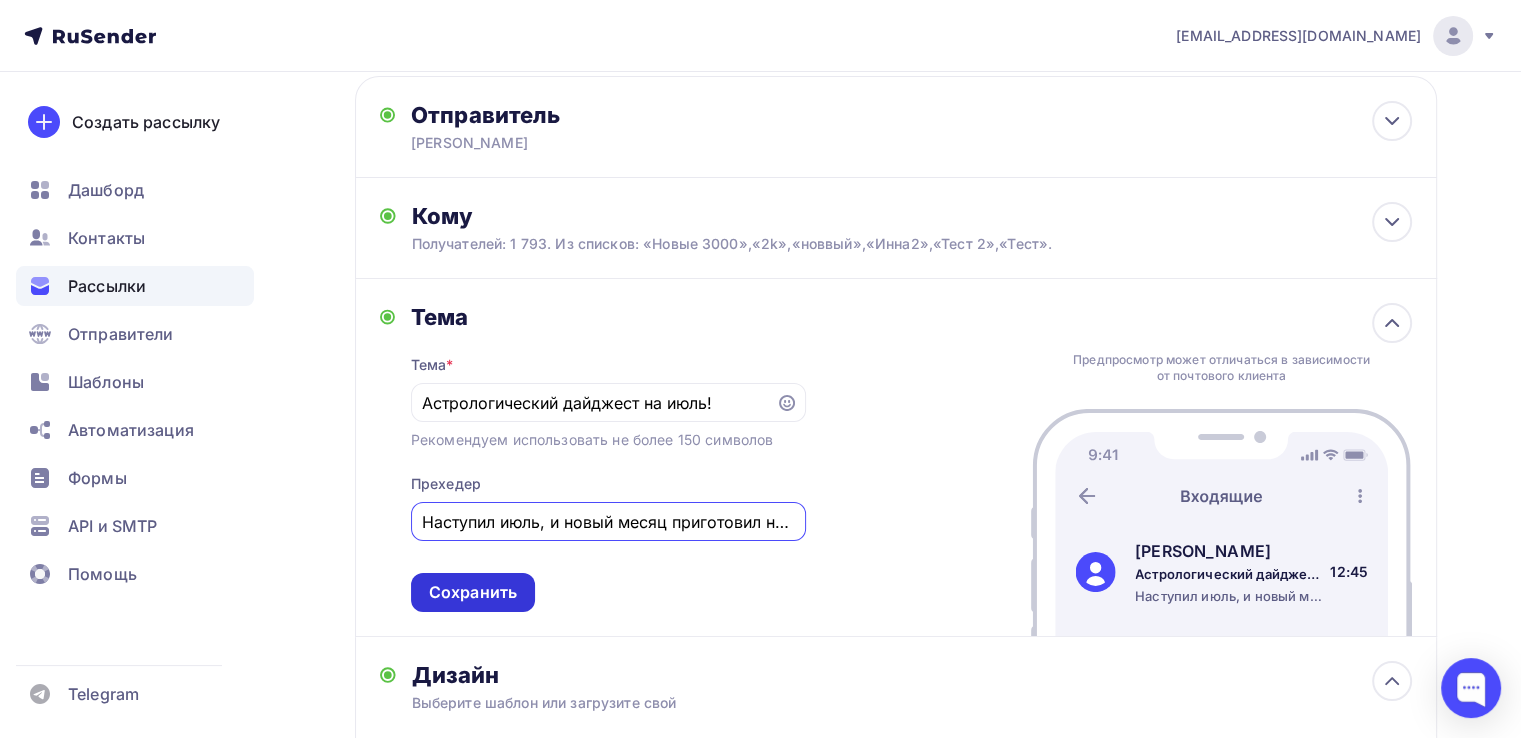 scroll, scrollTop: 0, scrollLeft: 156, axis: horizontal 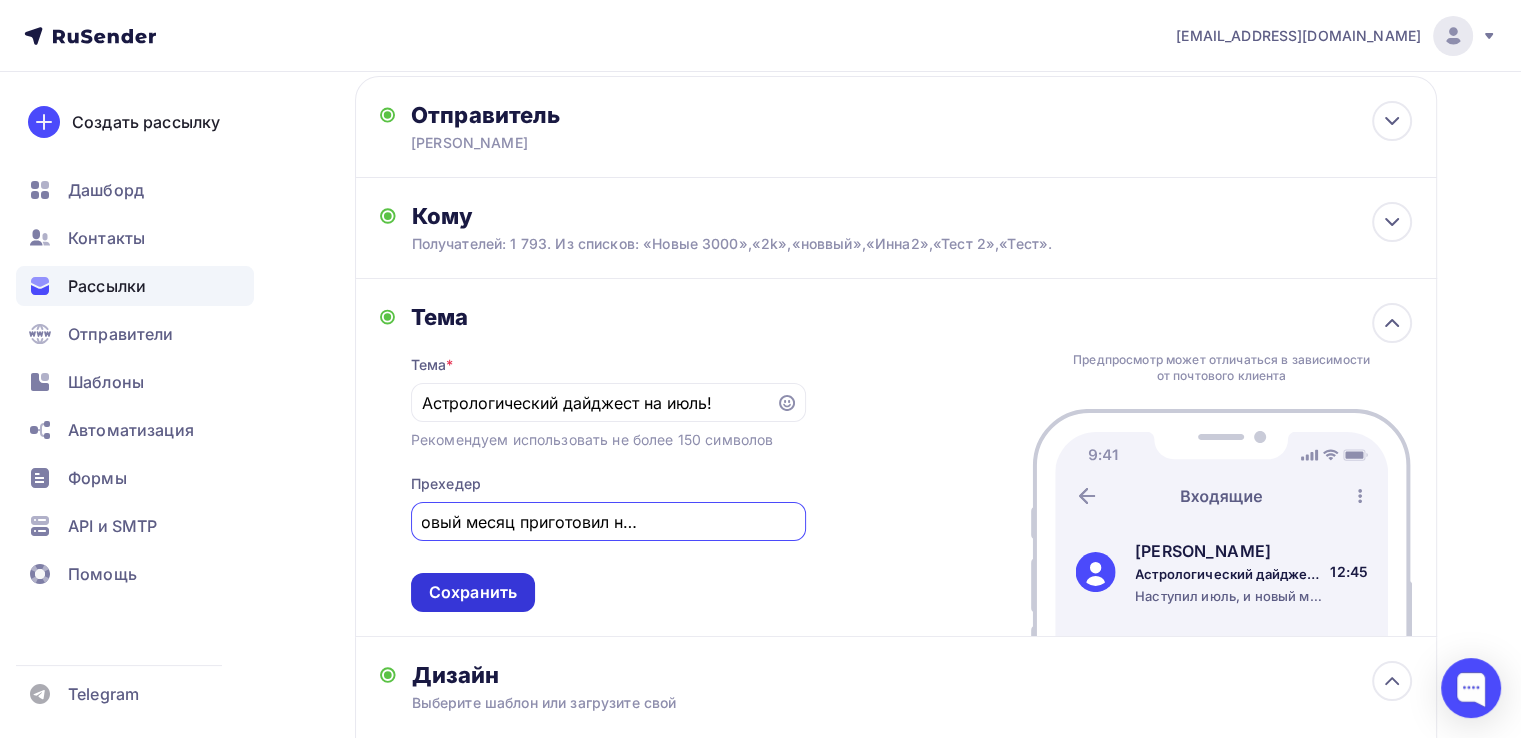 type on "Наступил июль, и новый месяц приготовил нам много сюрпризов!" 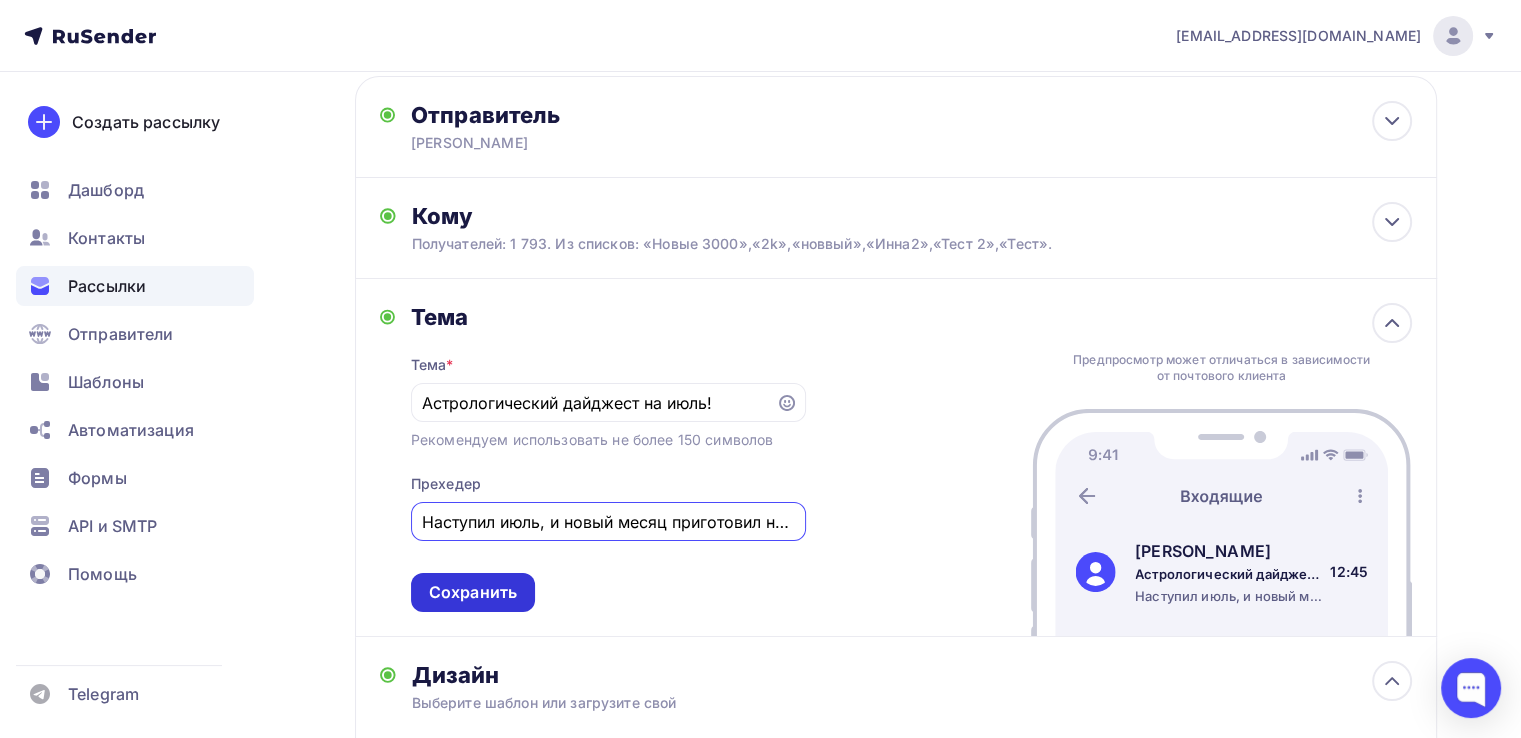 click on "Сохранить" at bounding box center [473, 592] 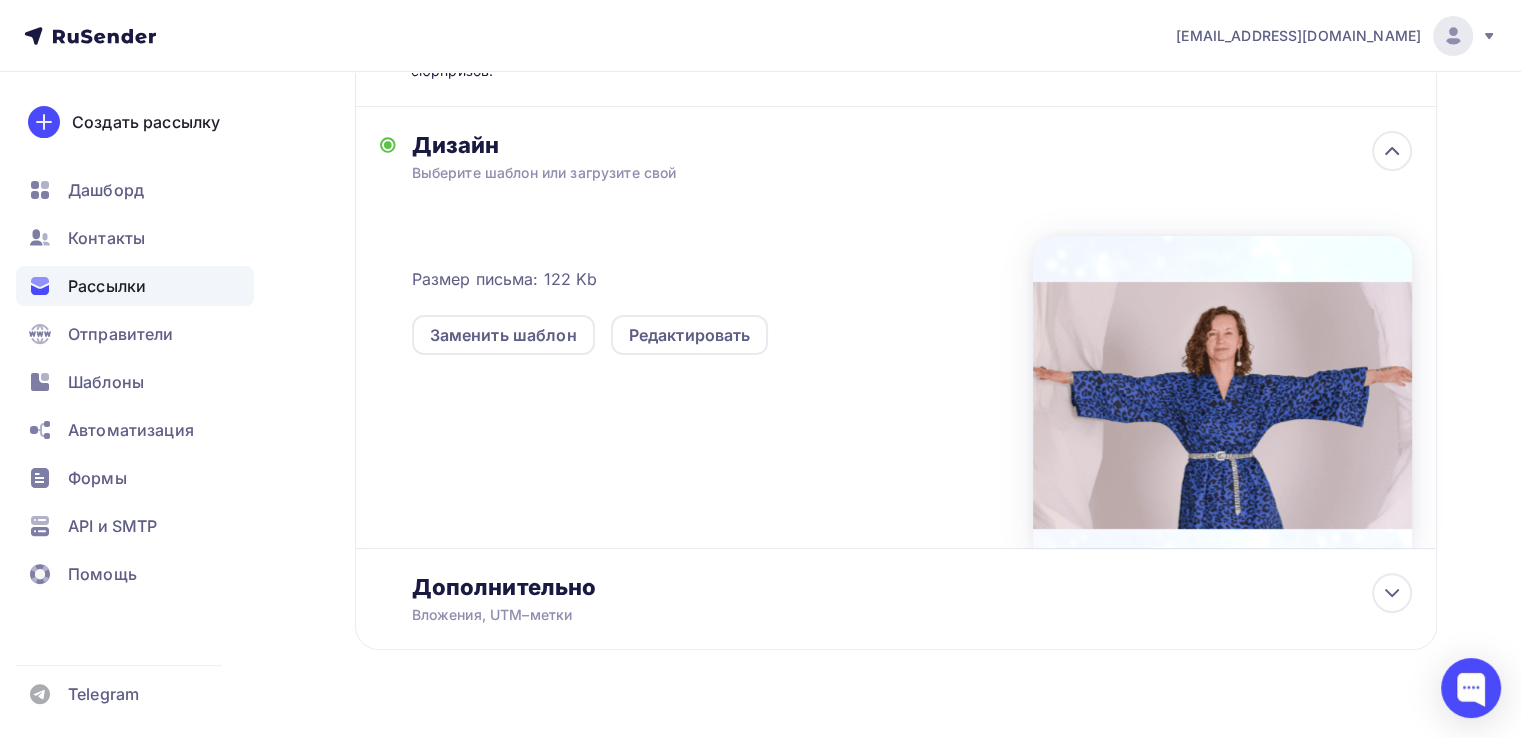 scroll, scrollTop: 0, scrollLeft: 0, axis: both 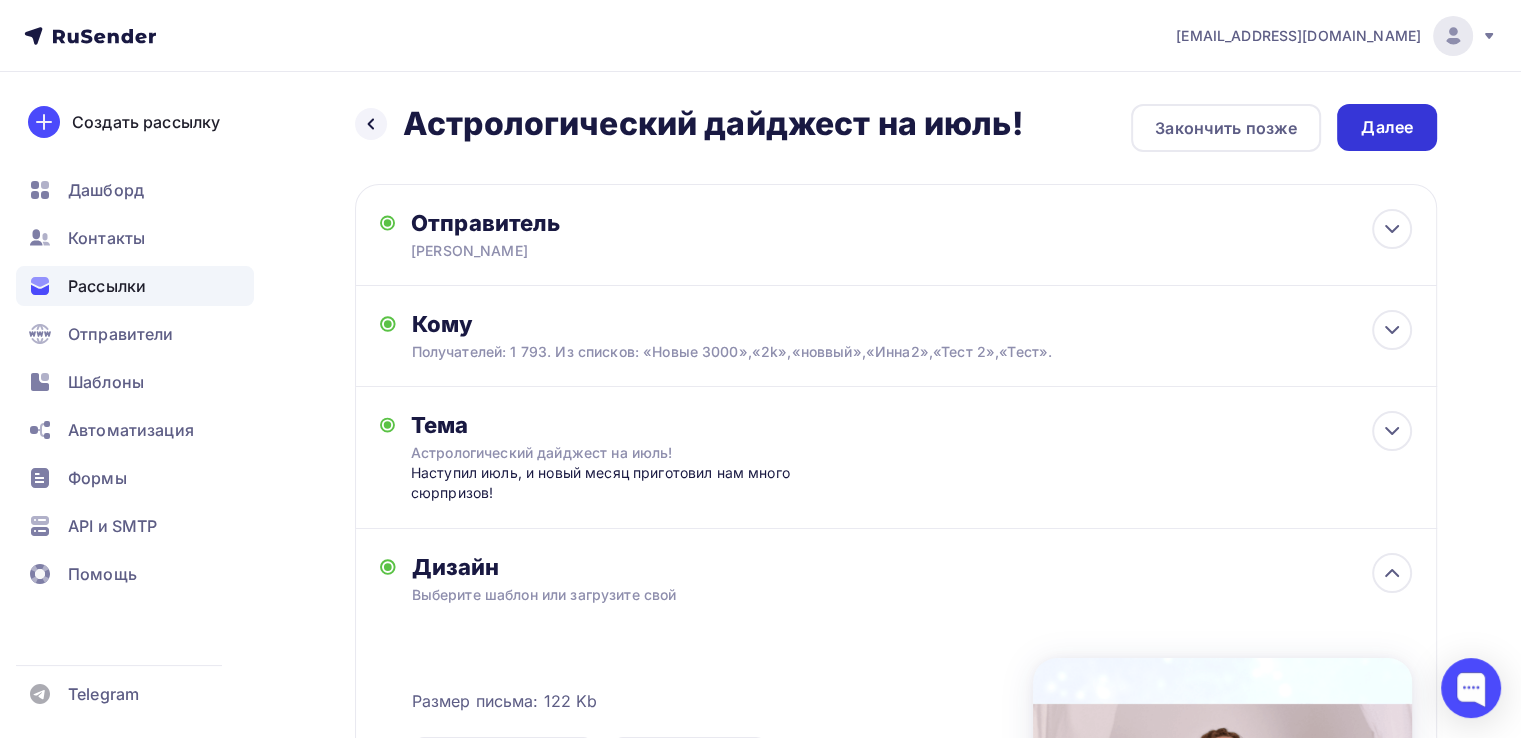 click on "Далее" at bounding box center (1387, 127) 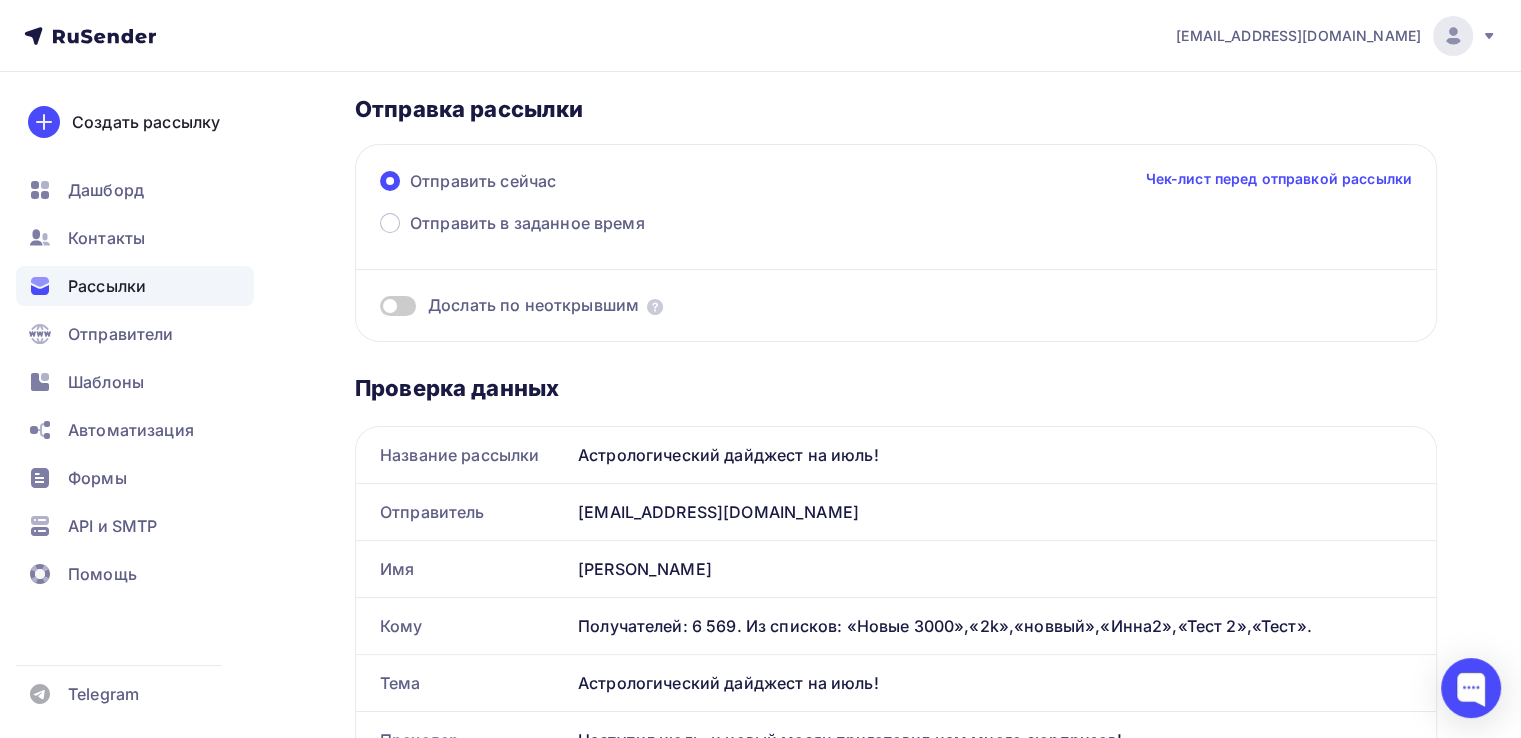 scroll, scrollTop: 100, scrollLeft: 0, axis: vertical 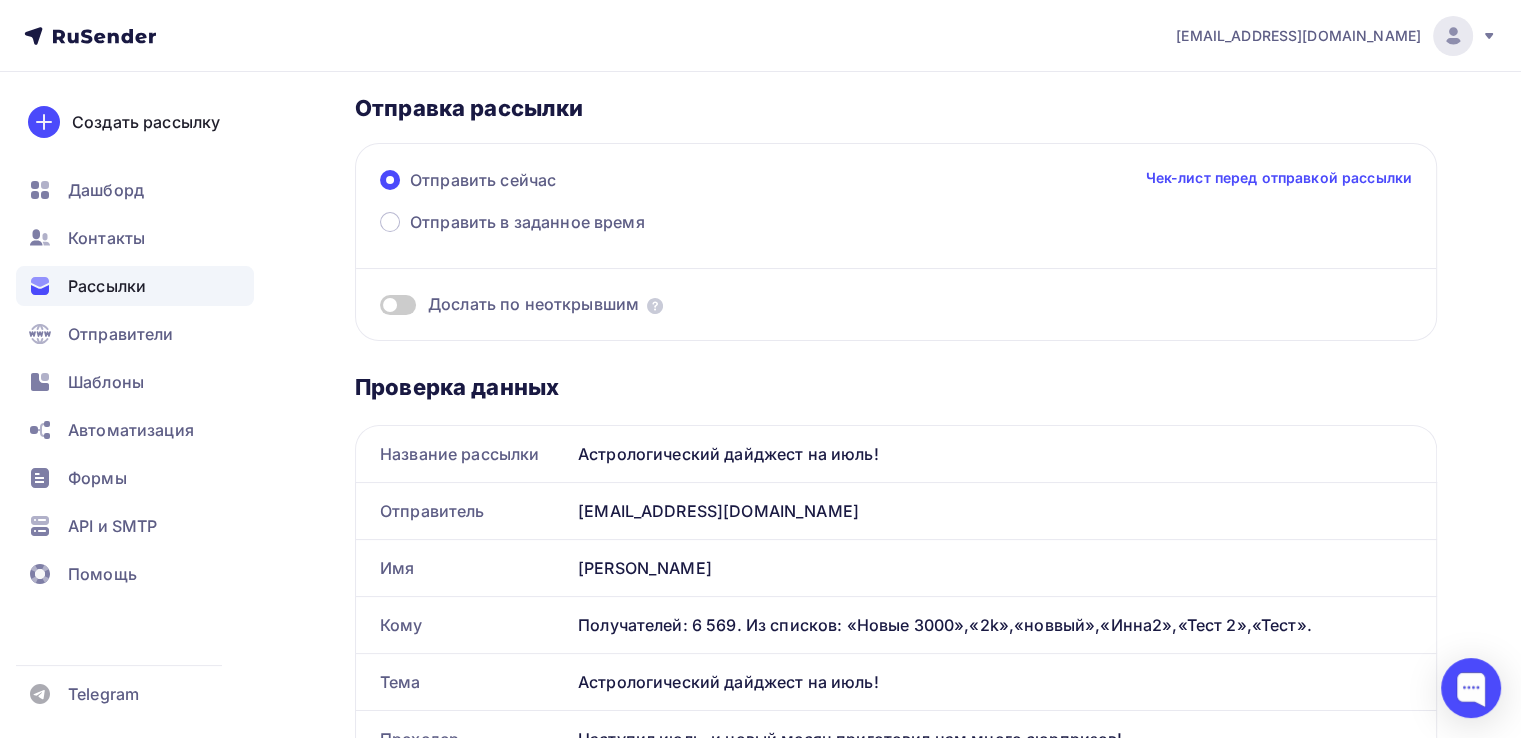click at bounding box center [398, 305] 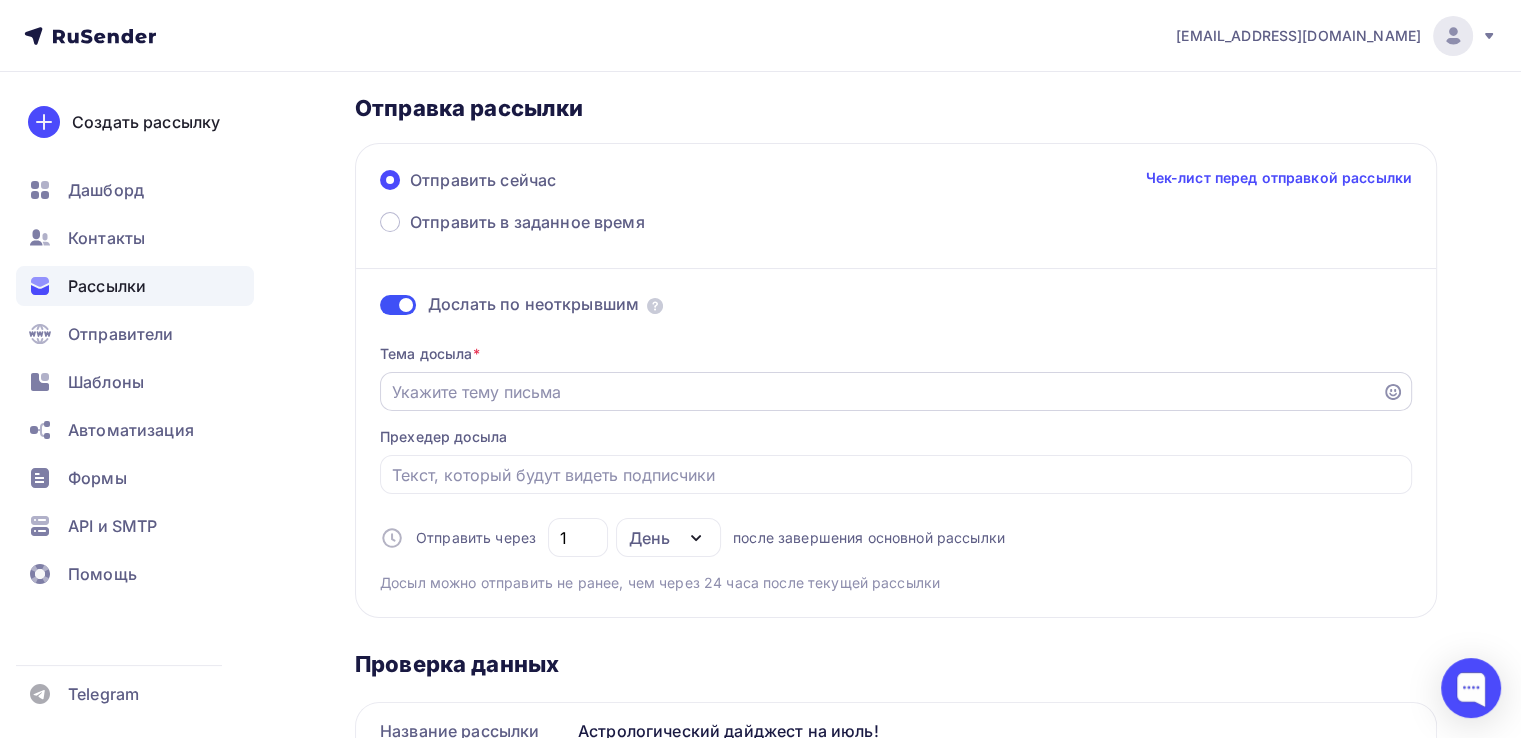 click on "Отправить в заданное время" at bounding box center (881, 392) 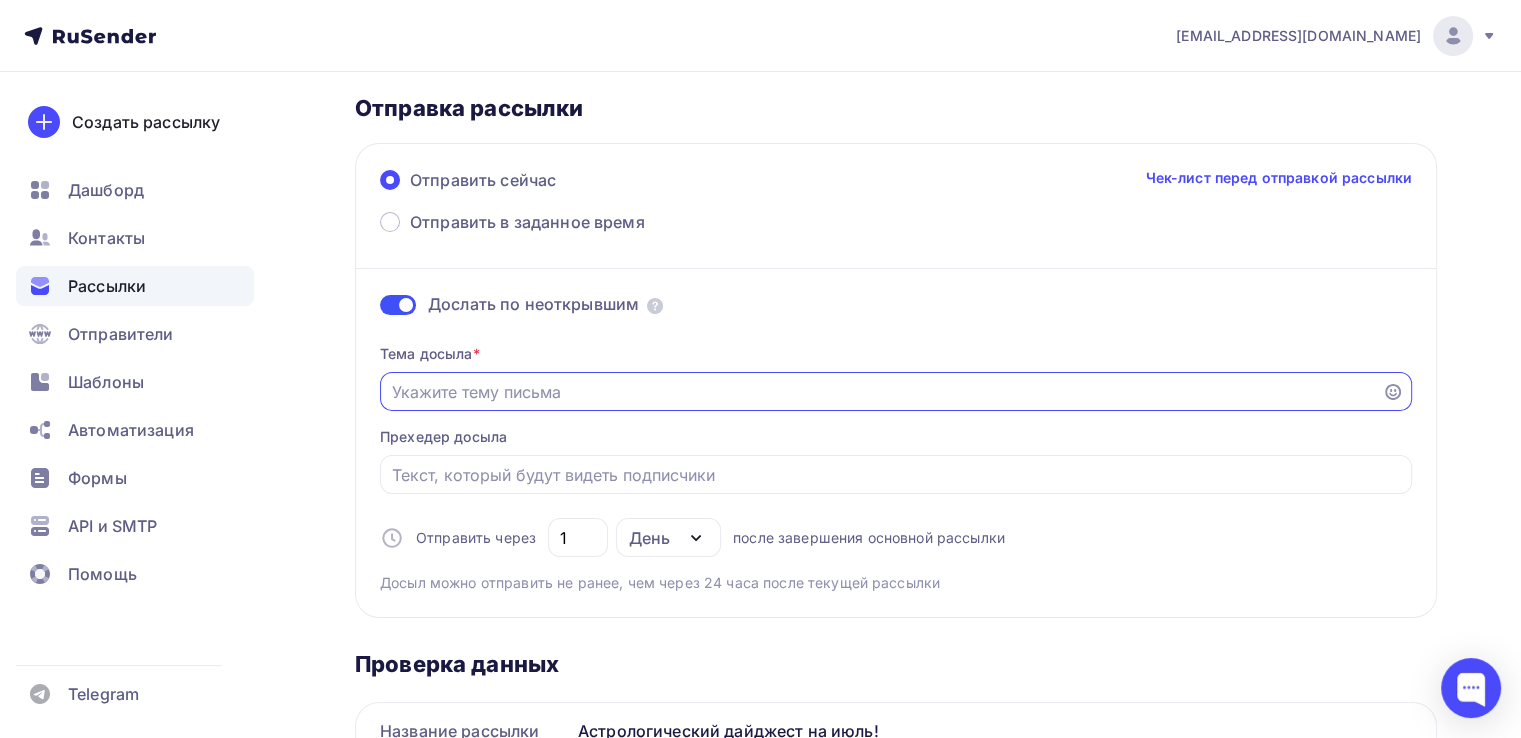 click on "Отправить в заданное время" at bounding box center (881, 392) 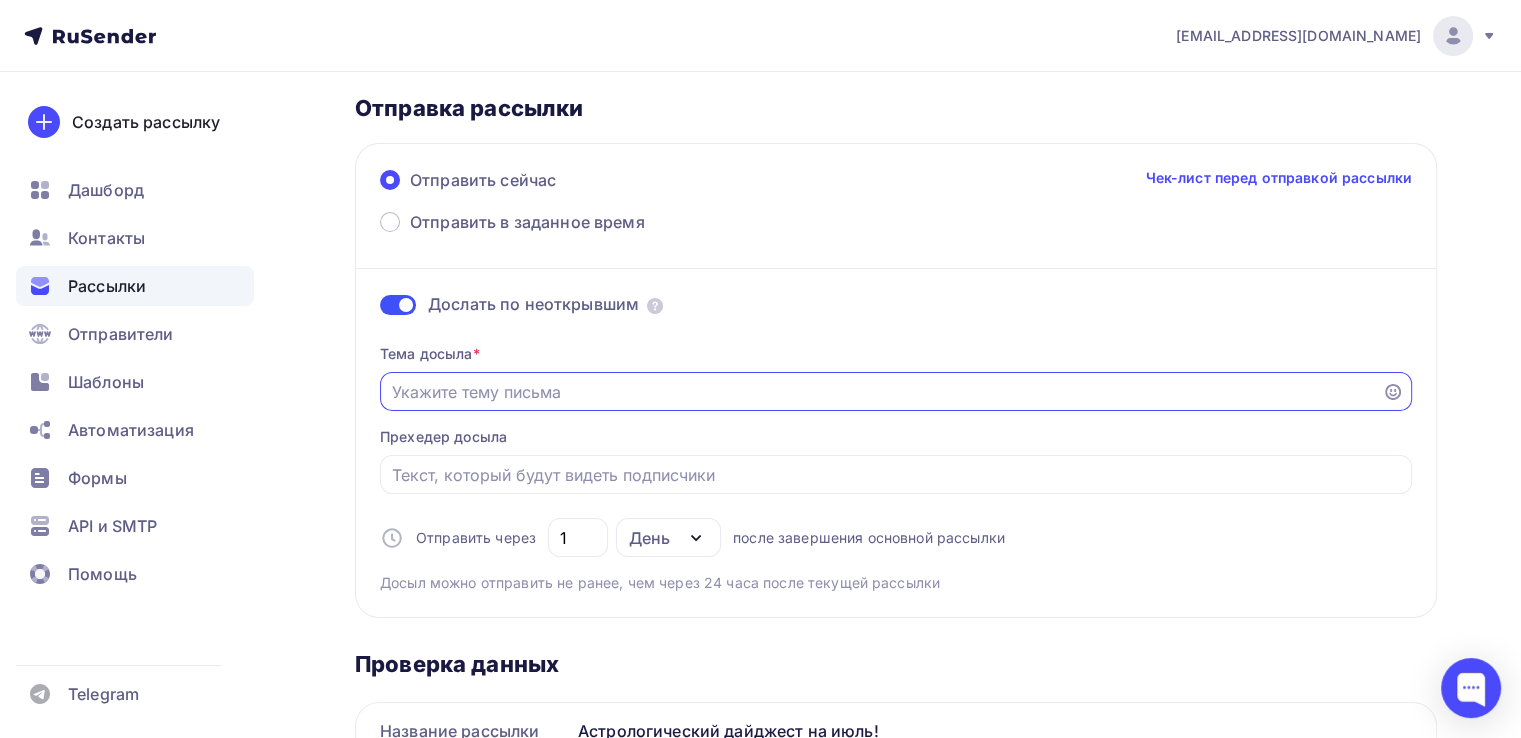 paste on "Наступил июль, и новый месяц приготовил нам много сюрпризов!" 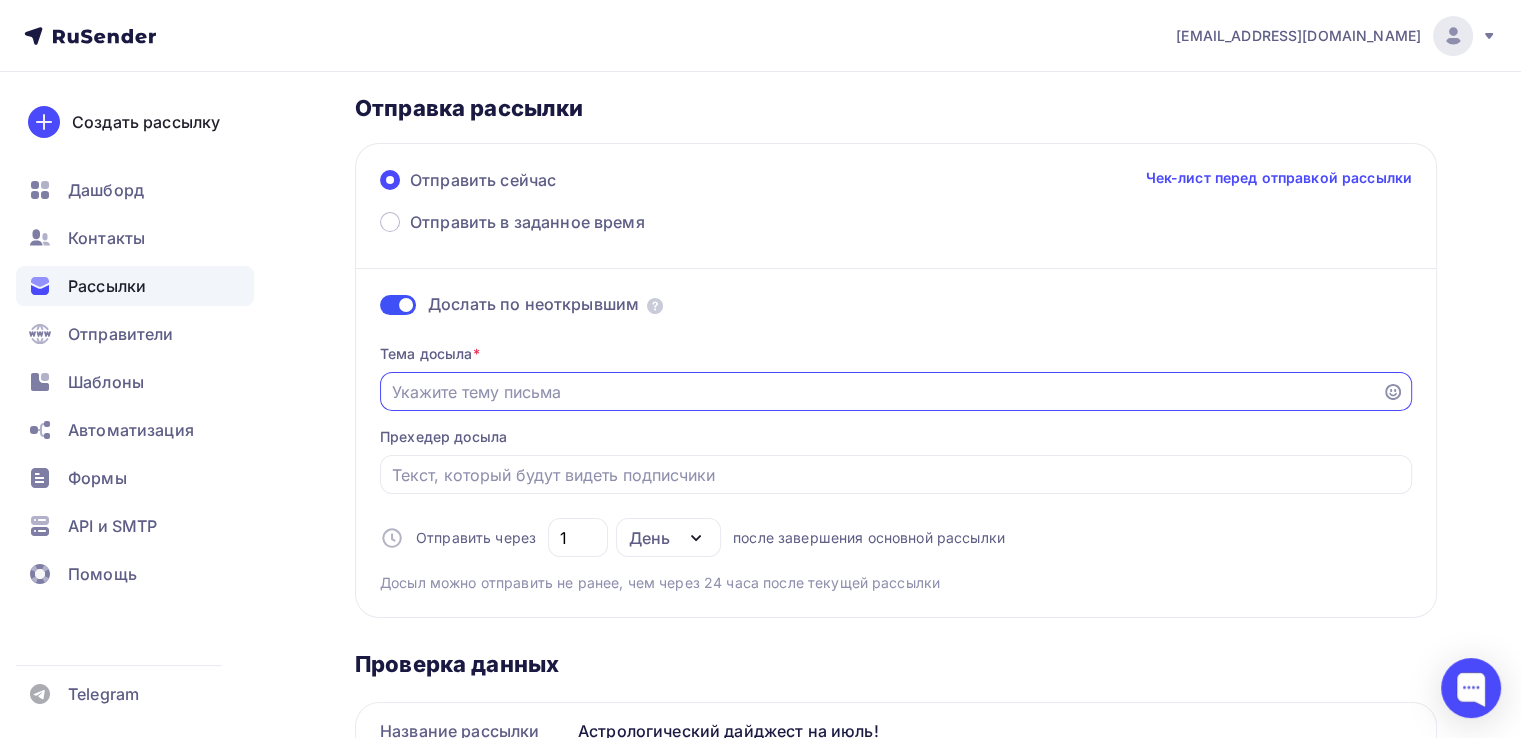 paste on "Астрологический дайджест на июль!" 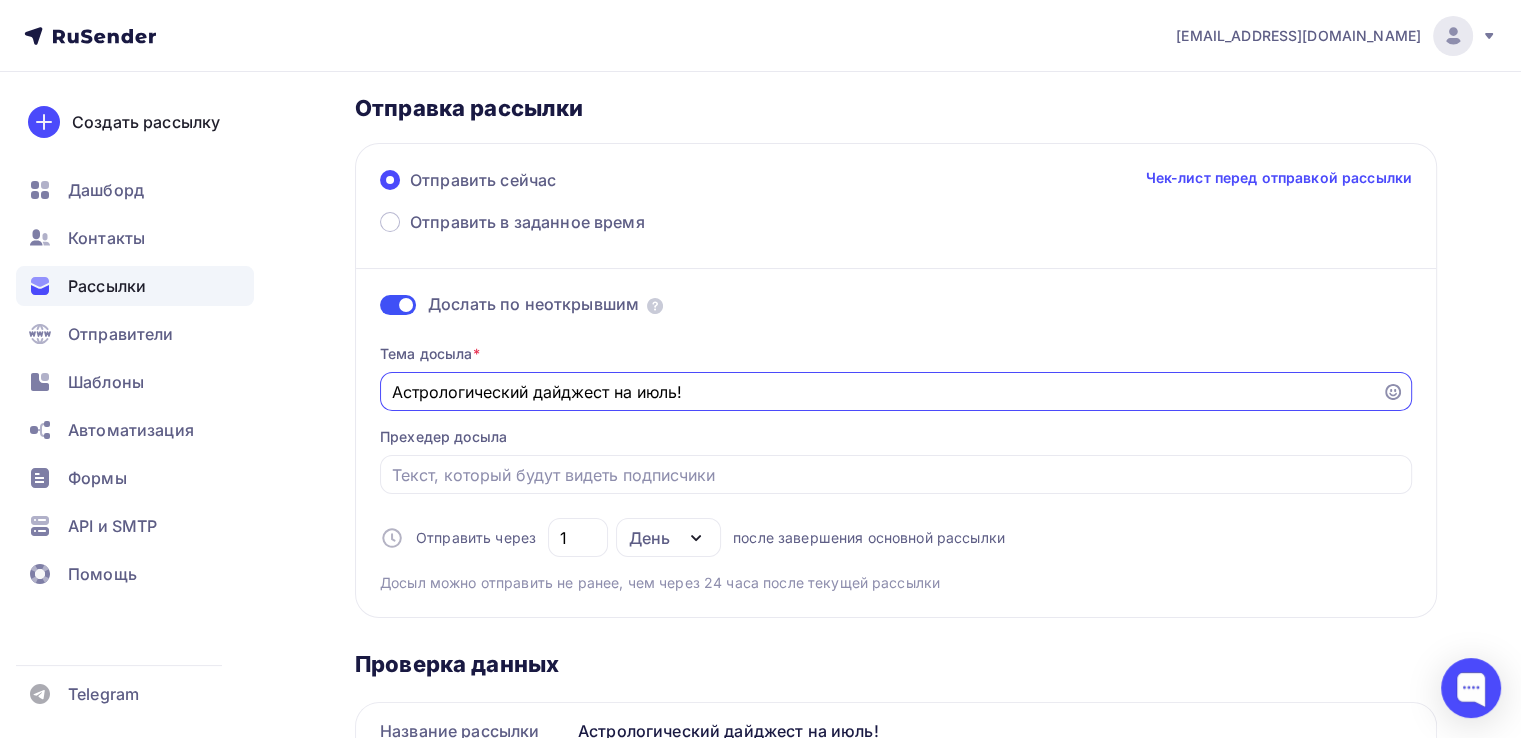 type on "Астрологический дайджест на июль!" 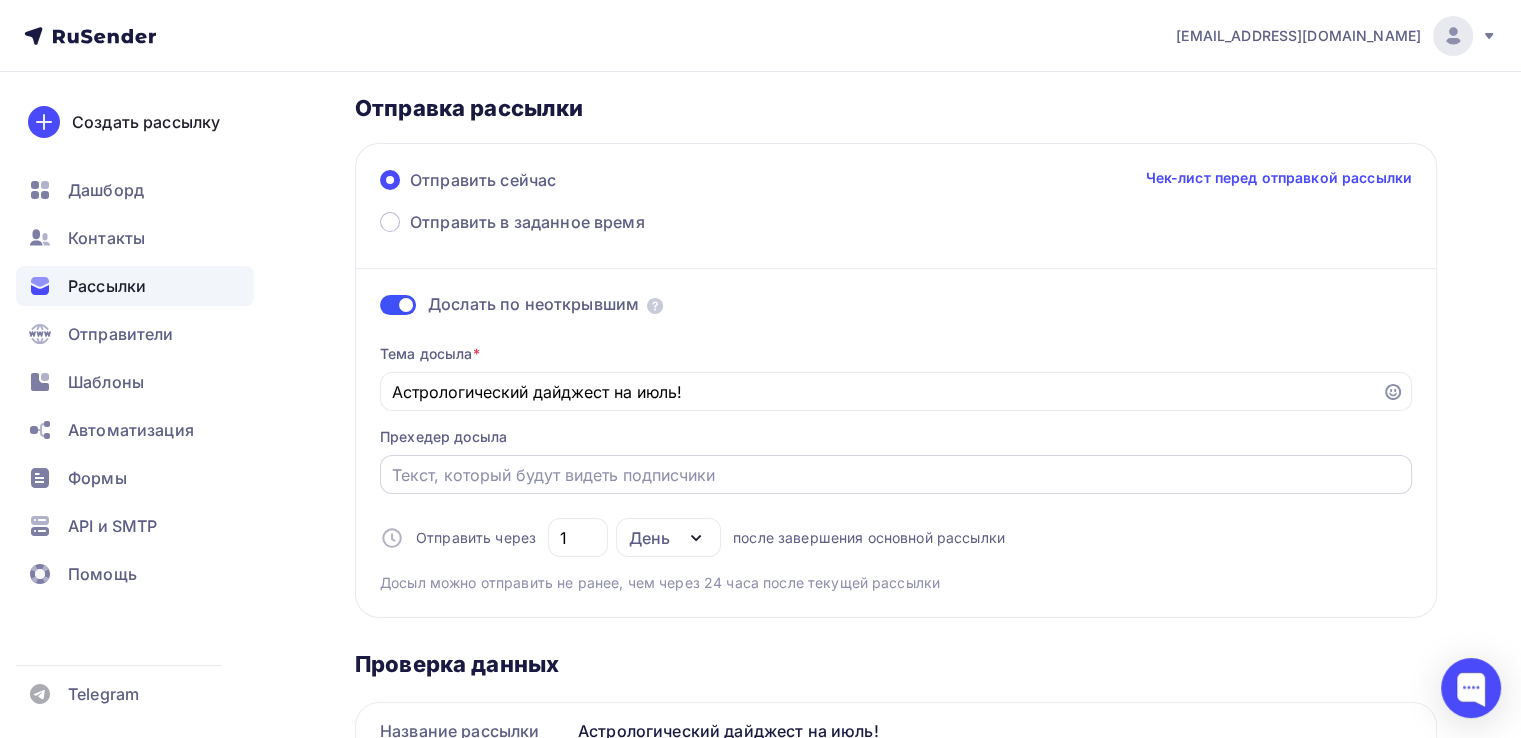 click on "Отправить в заданное время" at bounding box center [896, 475] 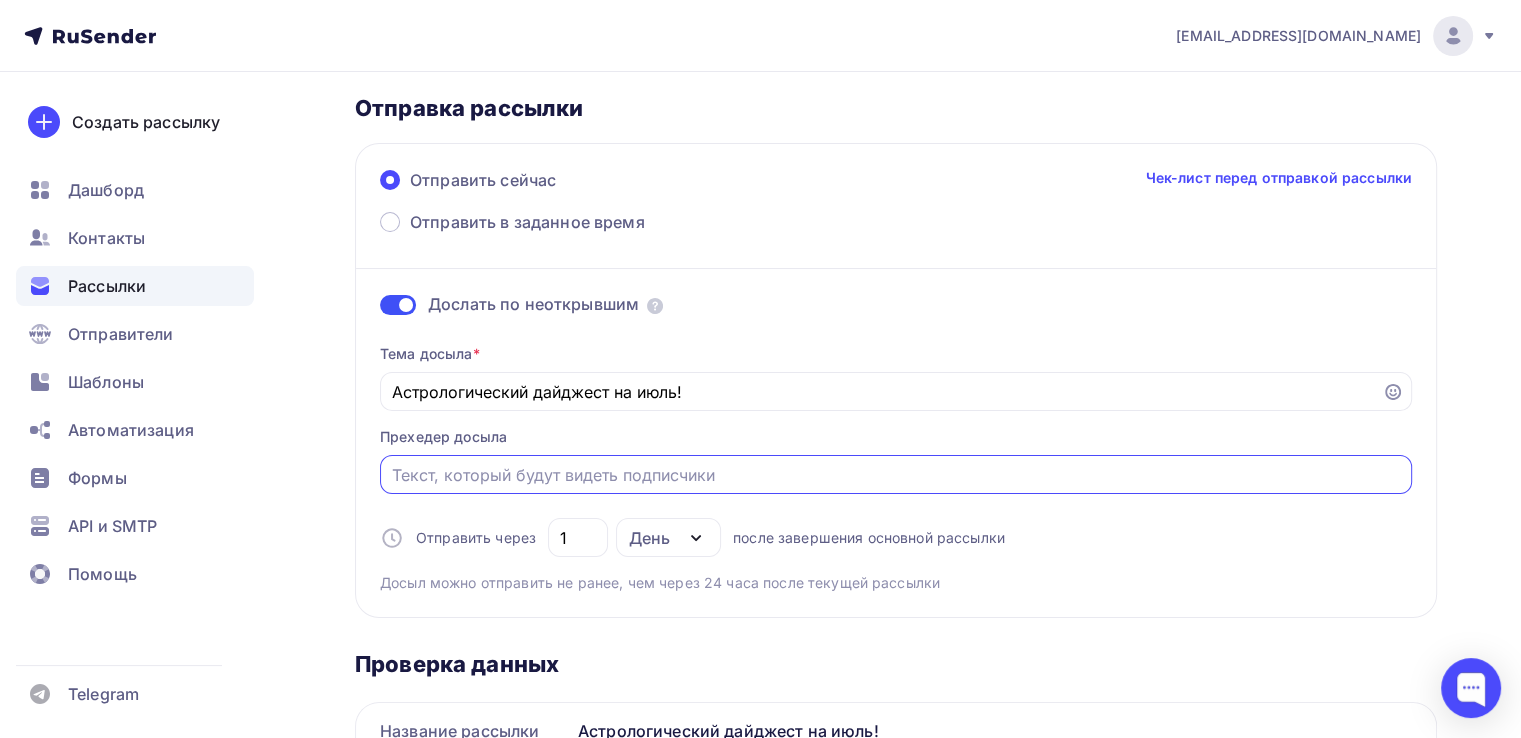 click on "Тема досыла  *     Астрологический дайджест на июль!           Прехедер досыла                 Отправить через     1
День
День           Часы             после завершения основной рассылки   Досыл можно отправить не ранее, чем через 24 часа после текущей
рассылки" at bounding box center (896, 460) 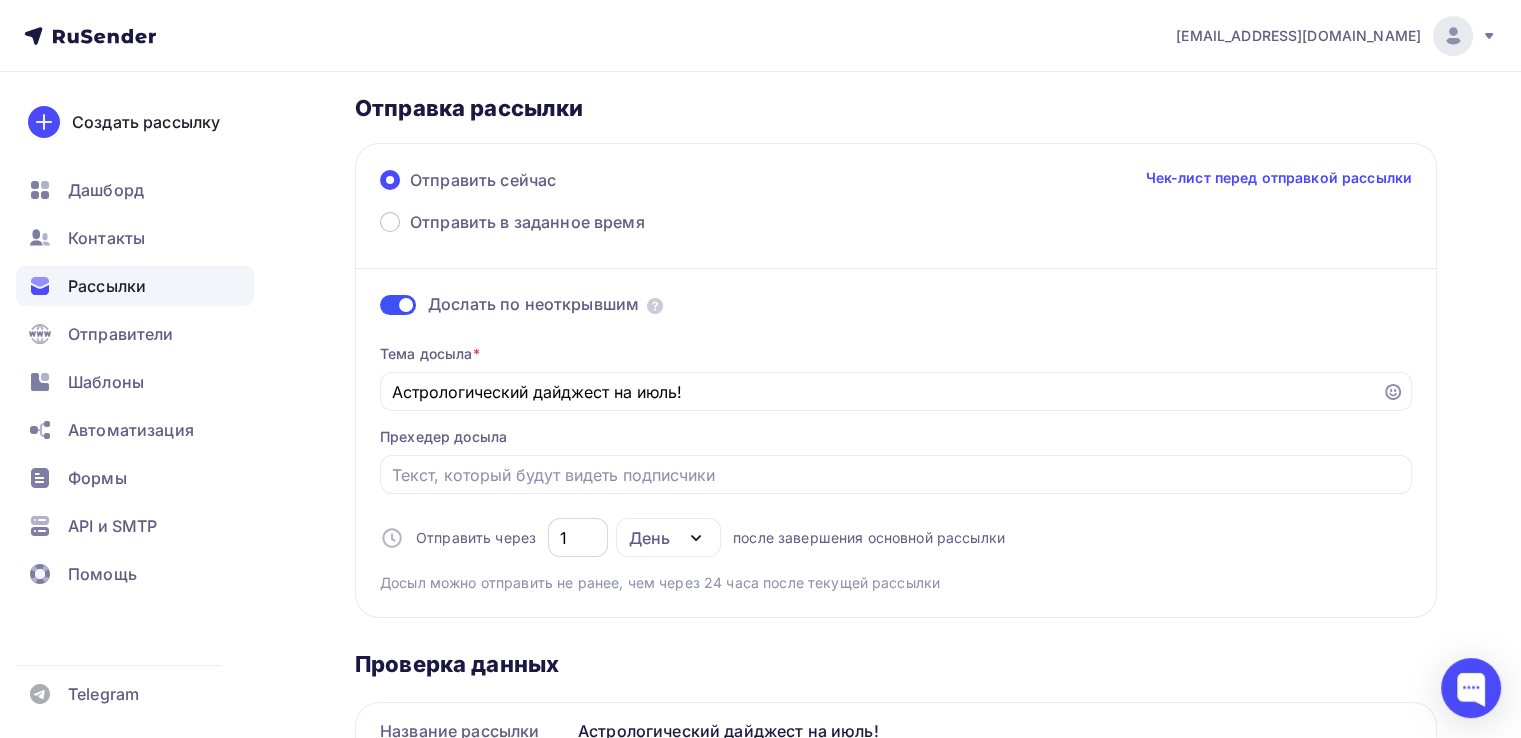 click on "1" at bounding box center [578, 538] 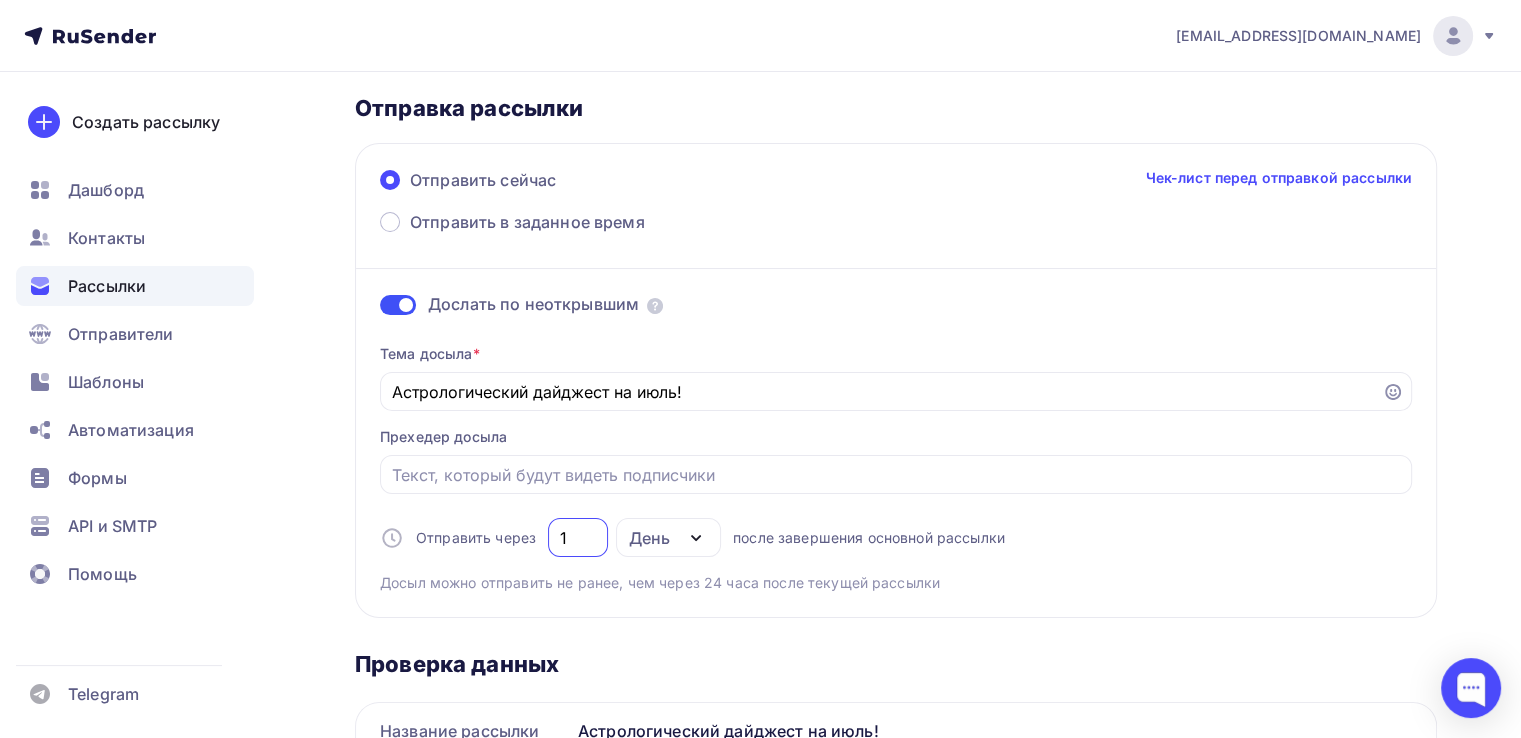 click on "Досыл можно отправить не ранее, чем через 24 часа после текущей
рассылки" at bounding box center (660, 583) 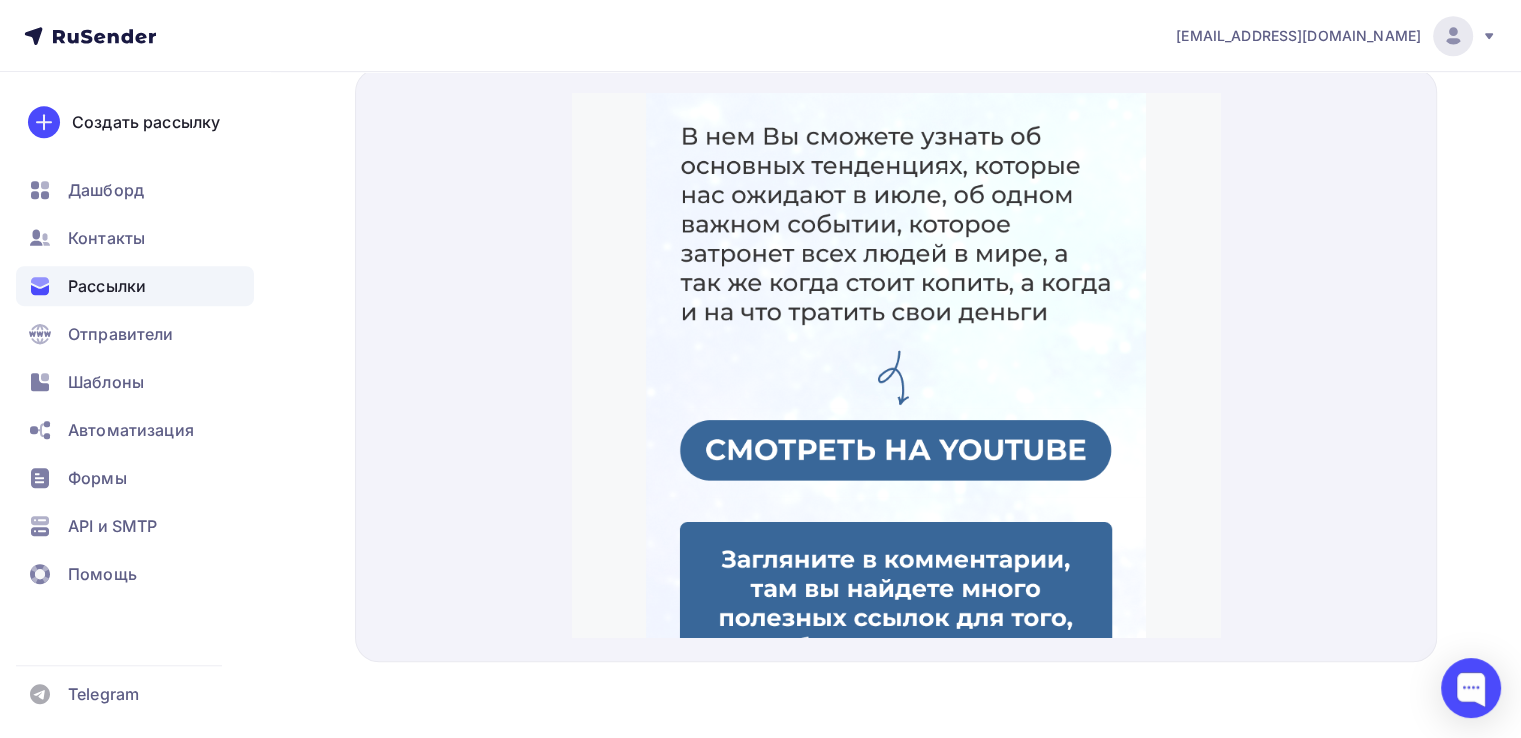 scroll, scrollTop: 800, scrollLeft: 0, axis: vertical 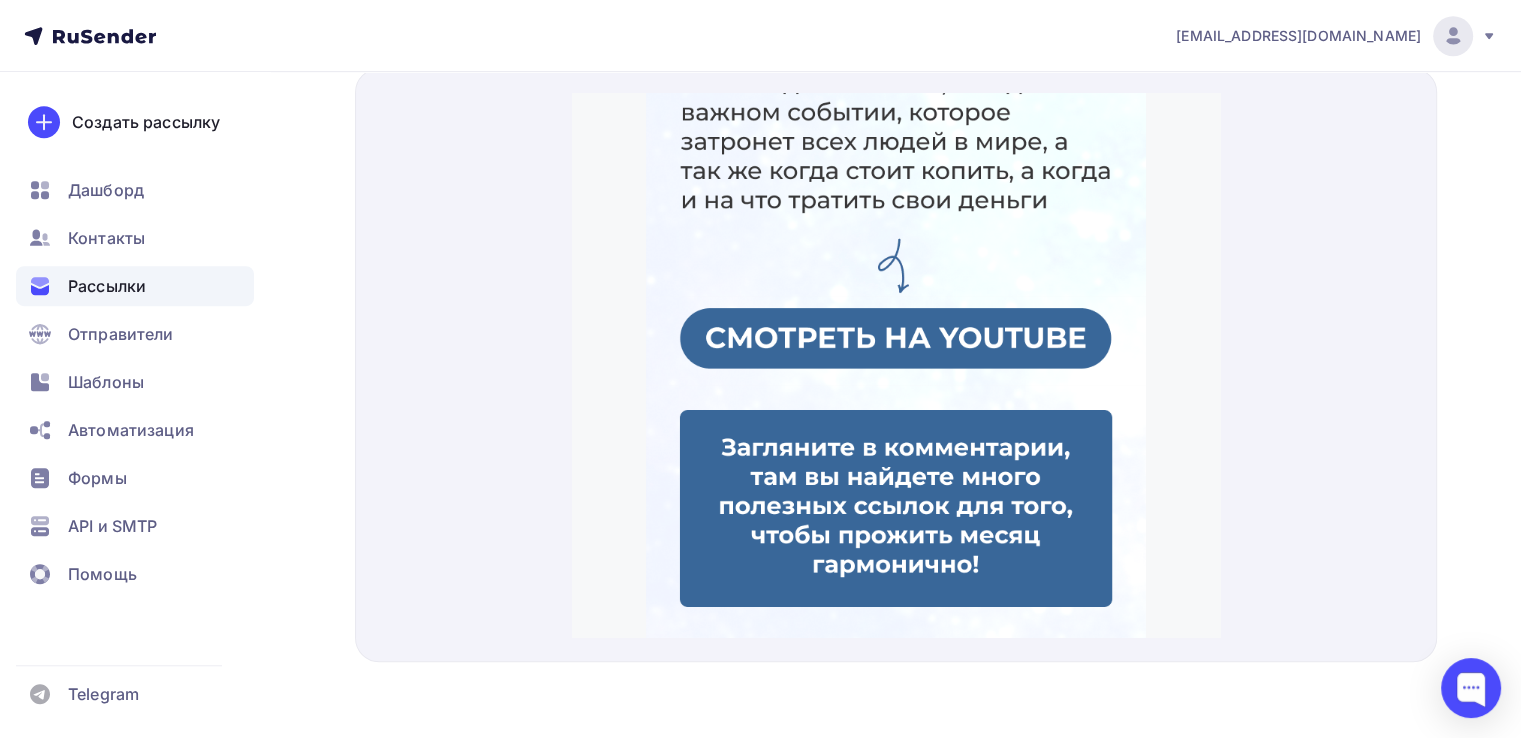 click at bounding box center [896, 316] 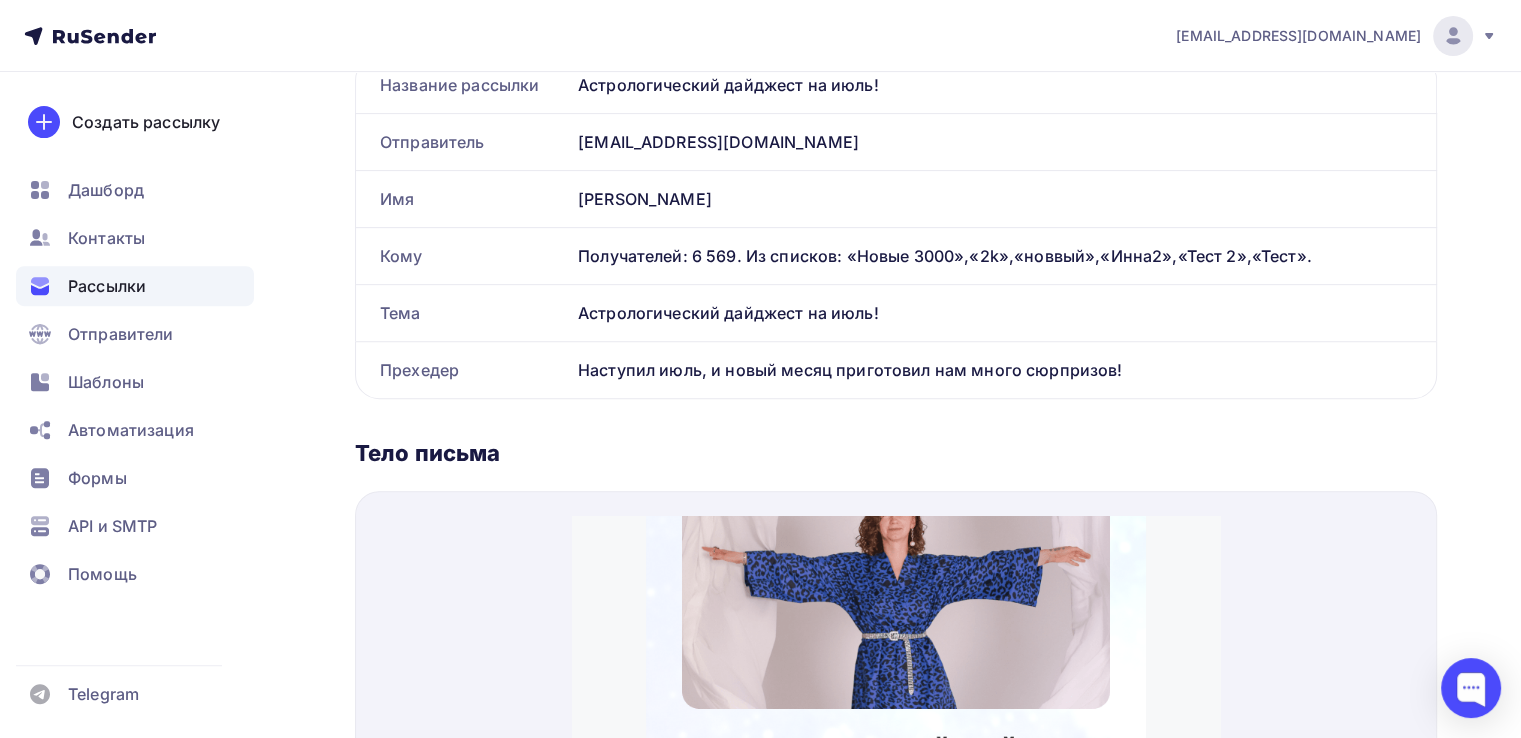 scroll, scrollTop: 669, scrollLeft: 0, axis: vertical 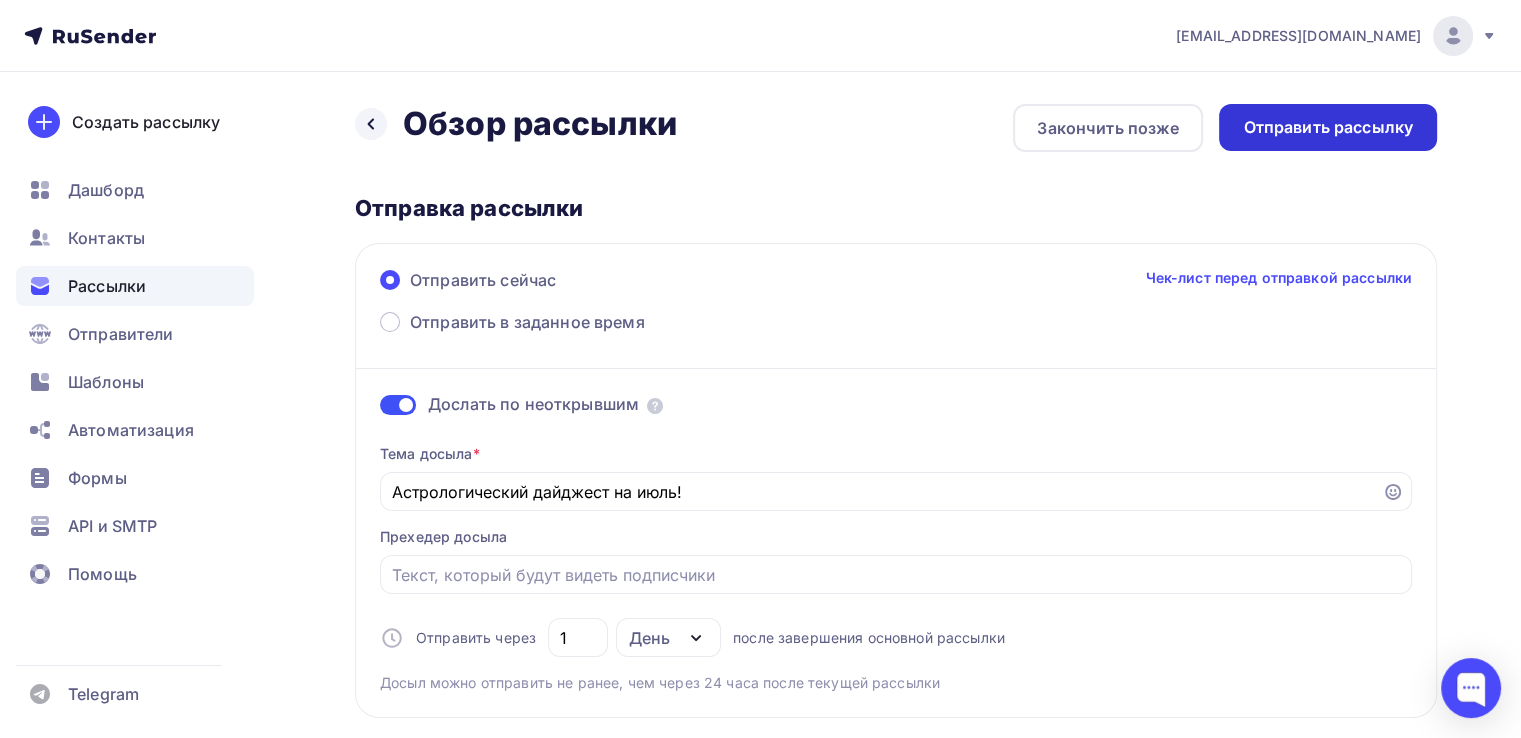 click on "Отправить рассылку" at bounding box center (1328, 127) 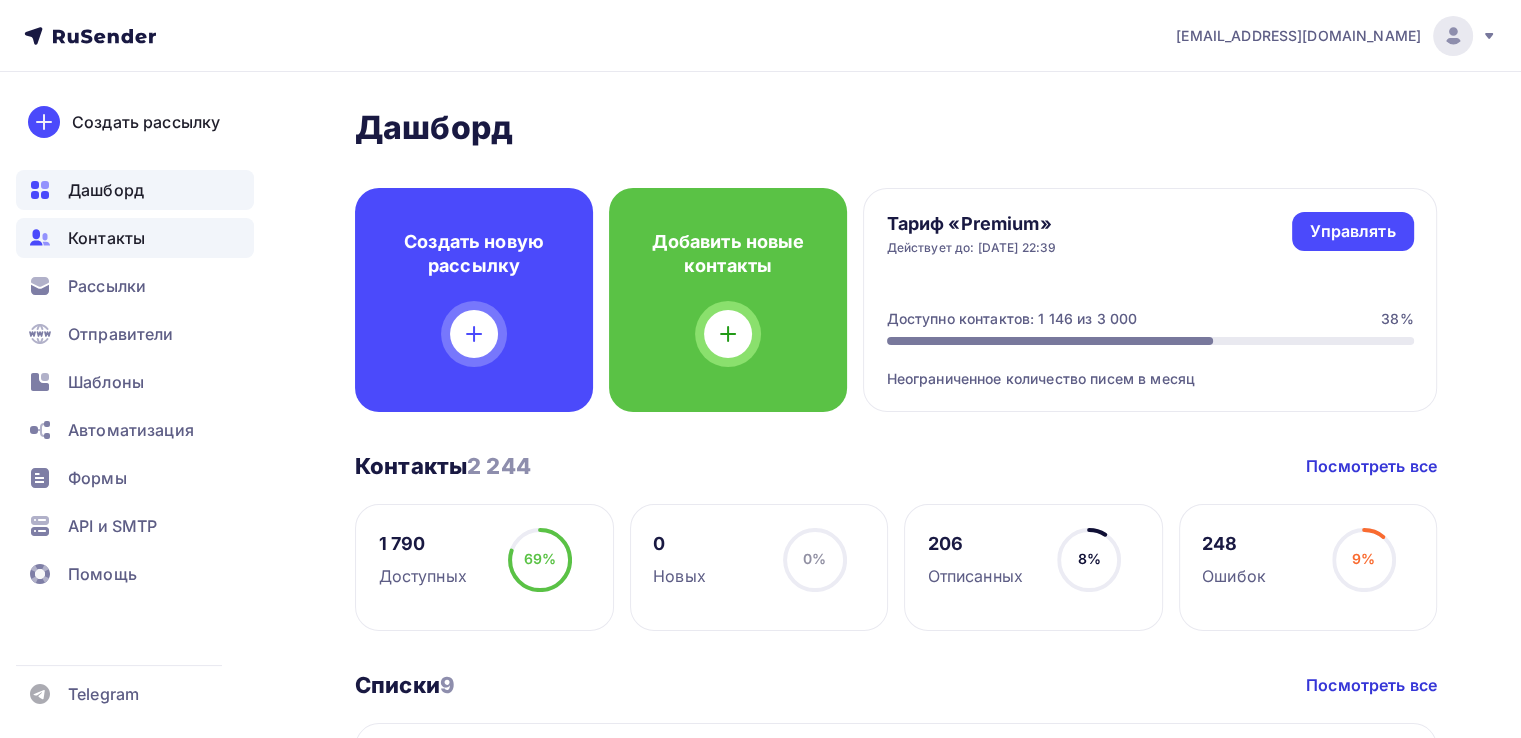 scroll, scrollTop: 100, scrollLeft: 0, axis: vertical 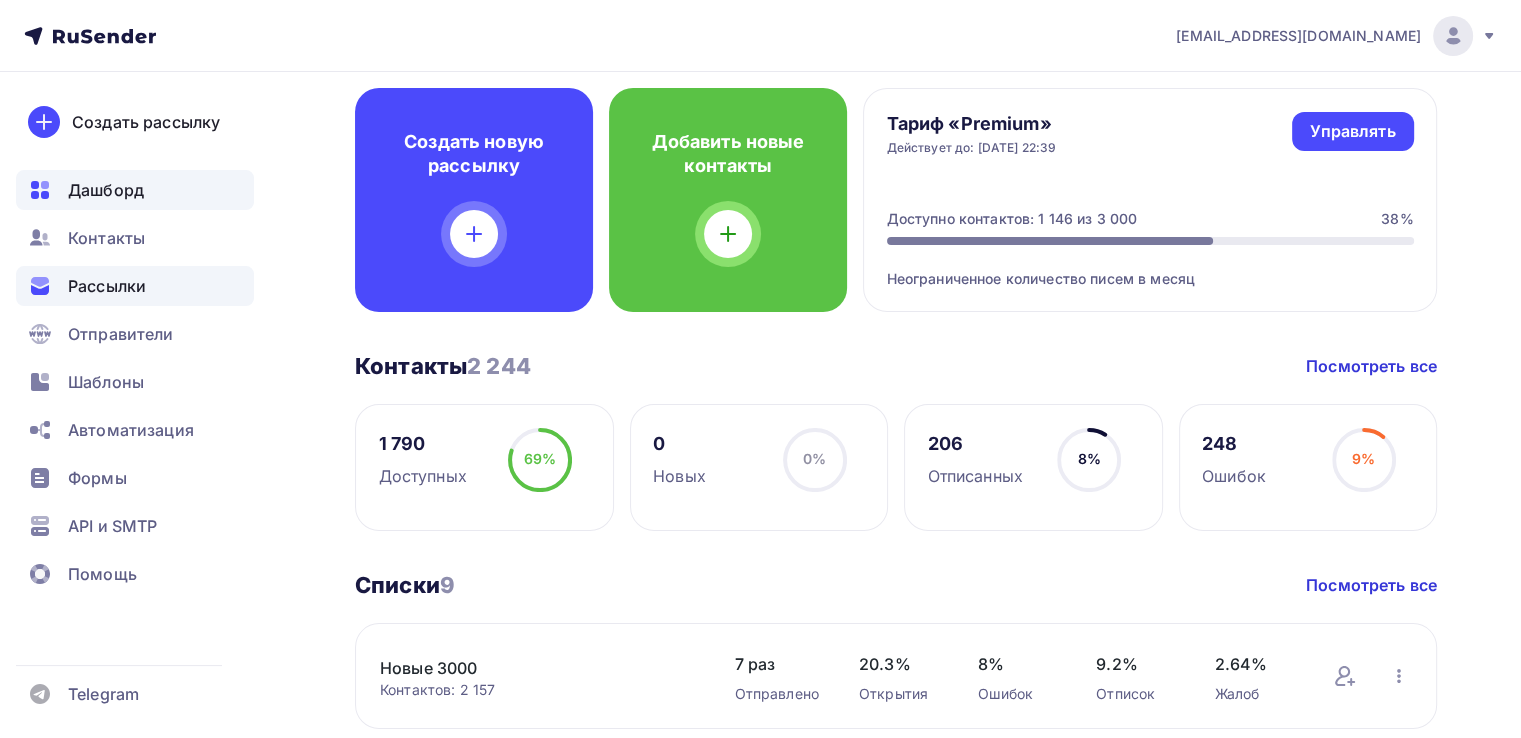 click on "Рассылки" at bounding box center (107, 286) 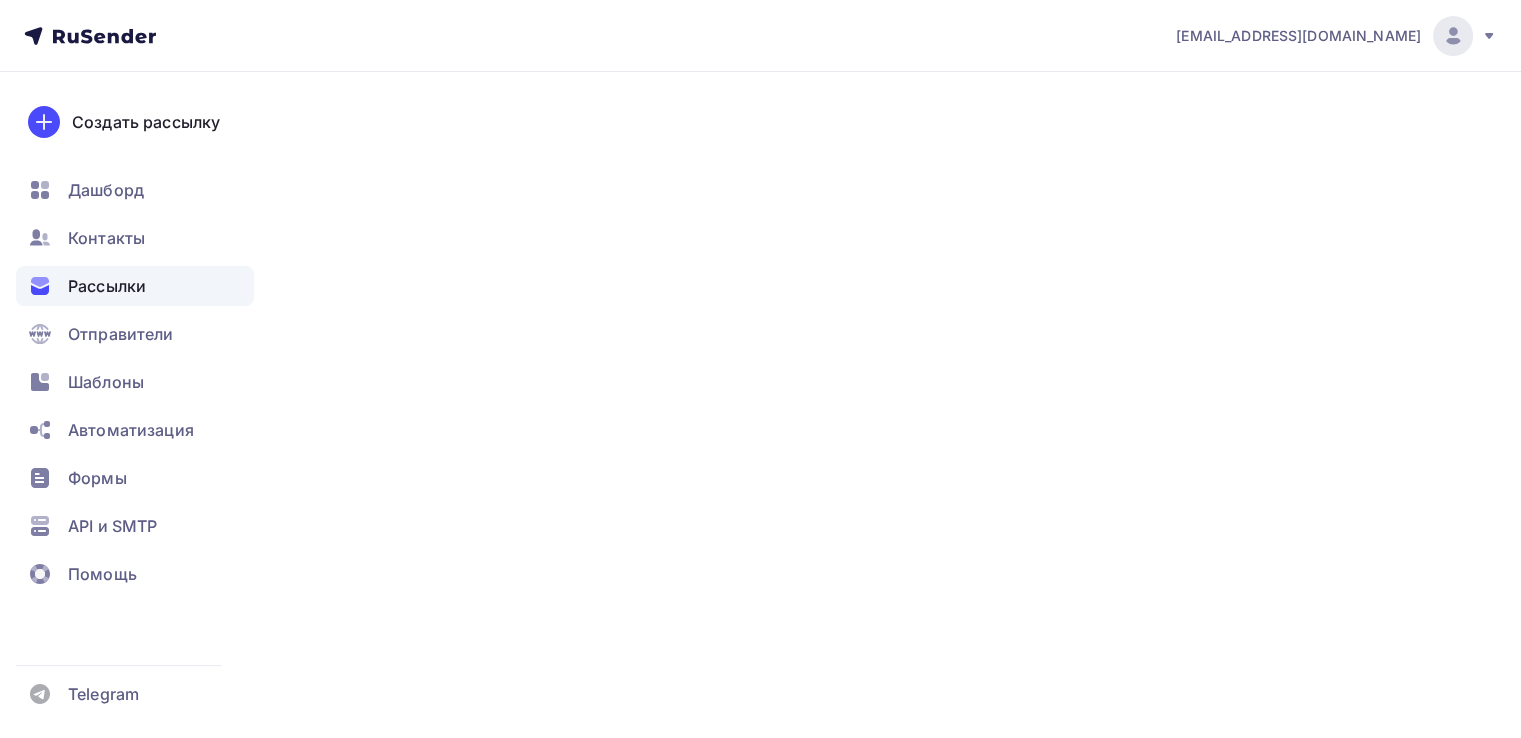scroll, scrollTop: 0, scrollLeft: 0, axis: both 